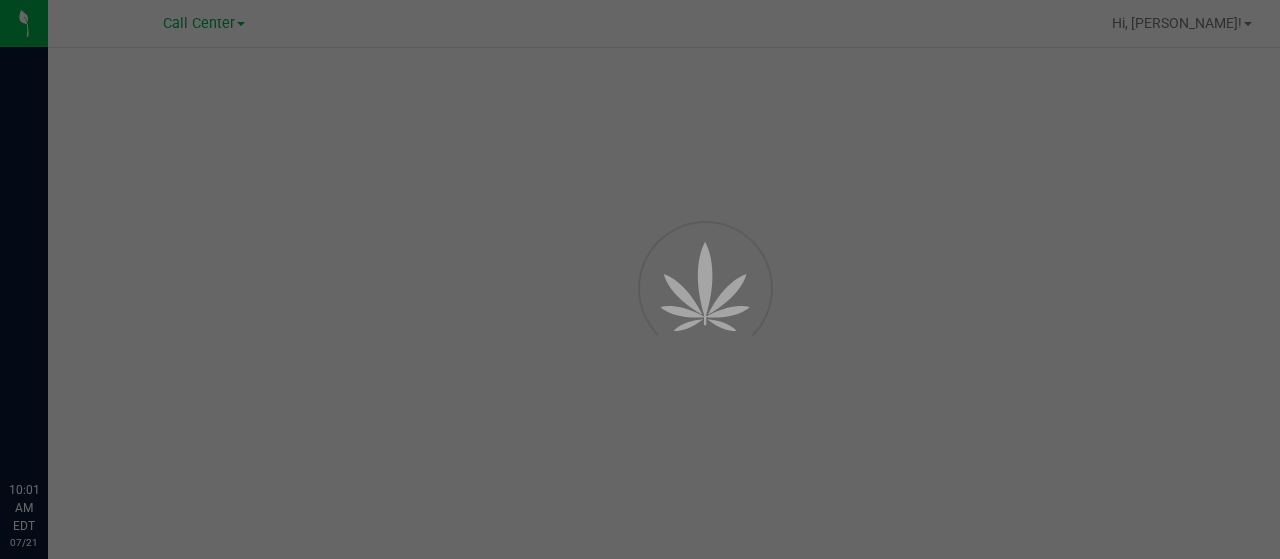 scroll, scrollTop: 0, scrollLeft: 0, axis: both 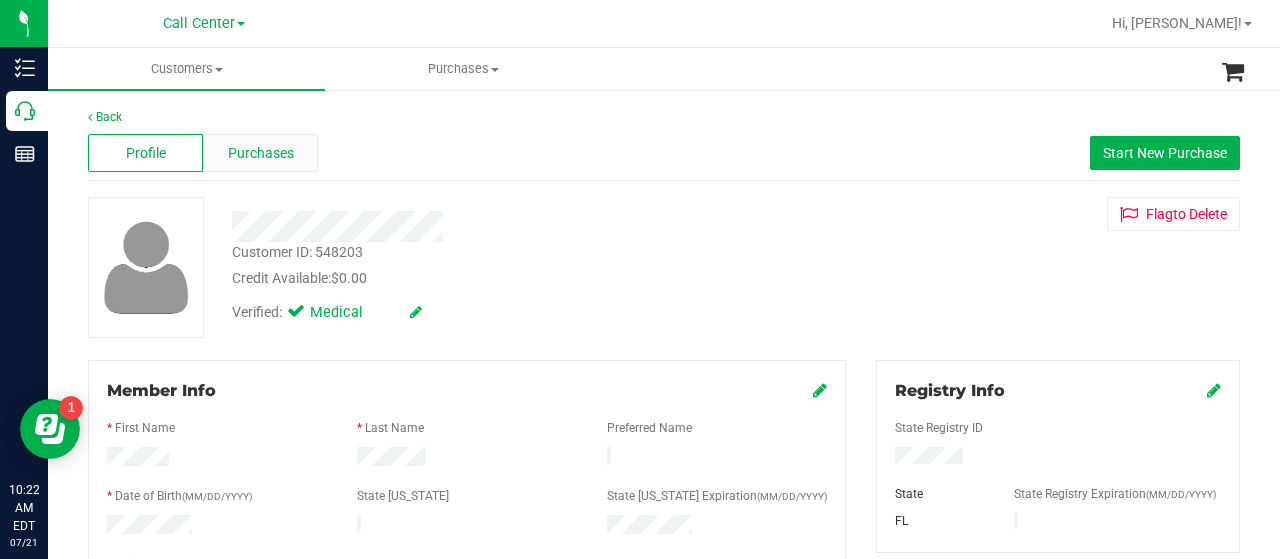 click on "Purchases" at bounding box center [261, 153] 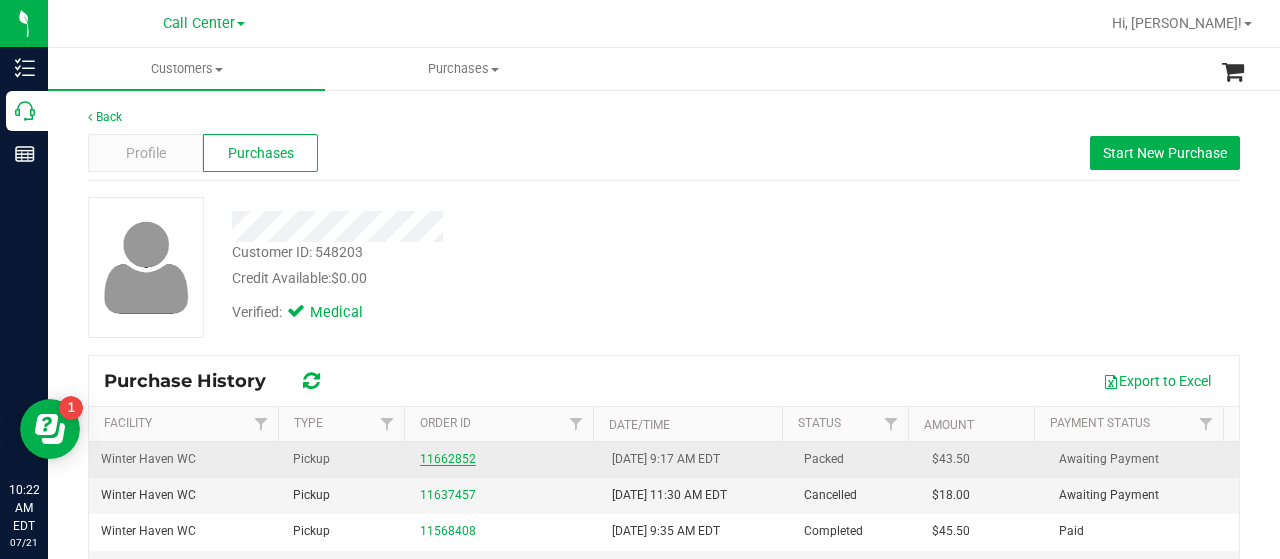 click on "11662852" at bounding box center (448, 459) 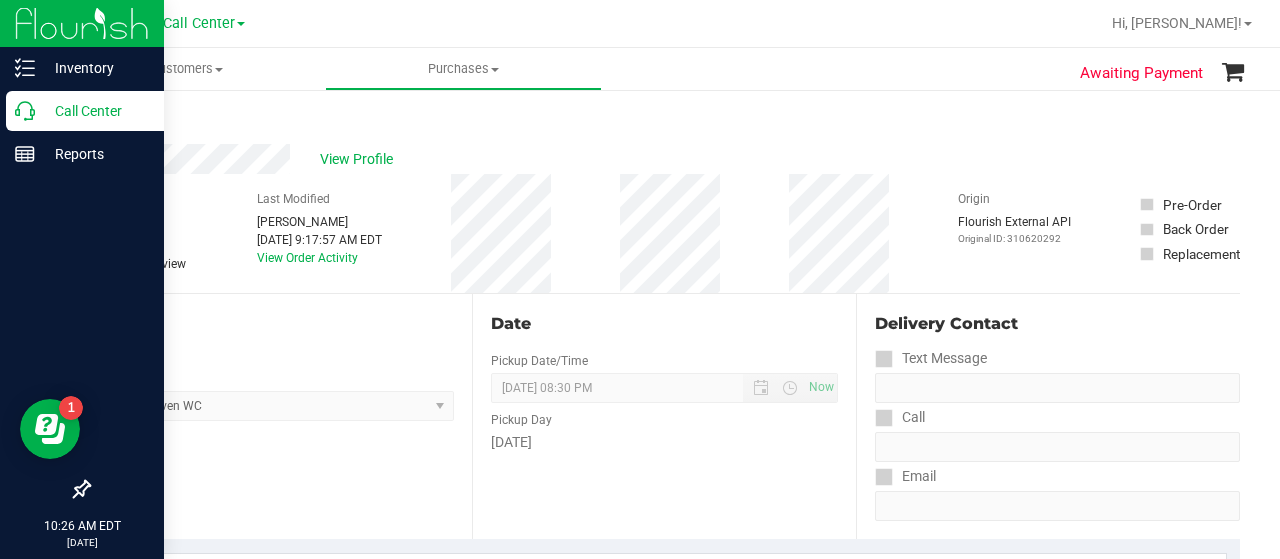 click 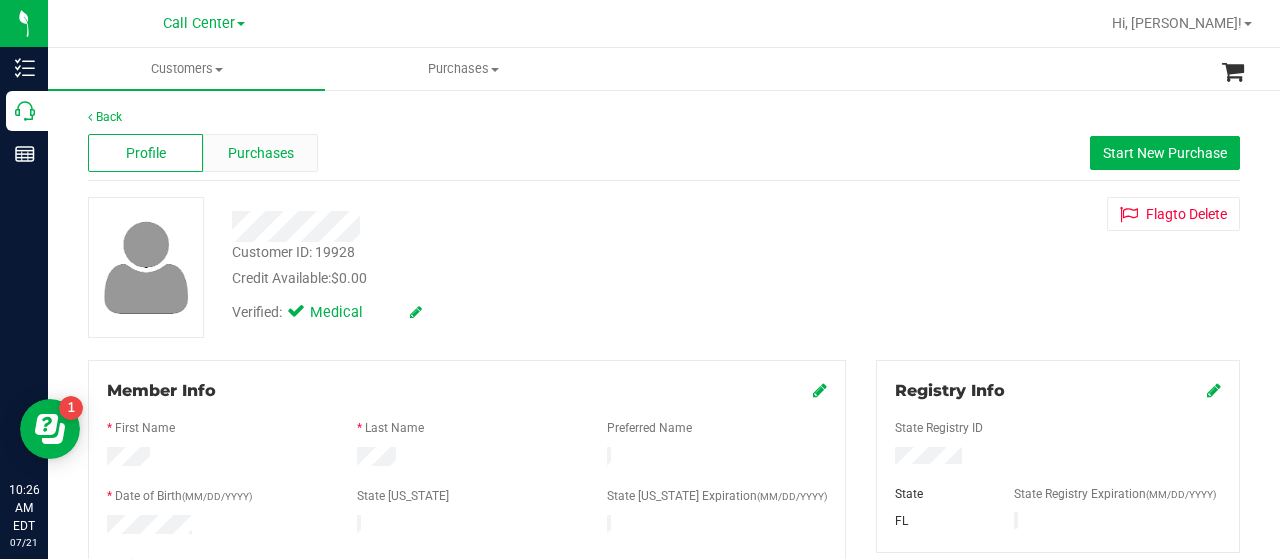 click on "Purchases" at bounding box center [261, 153] 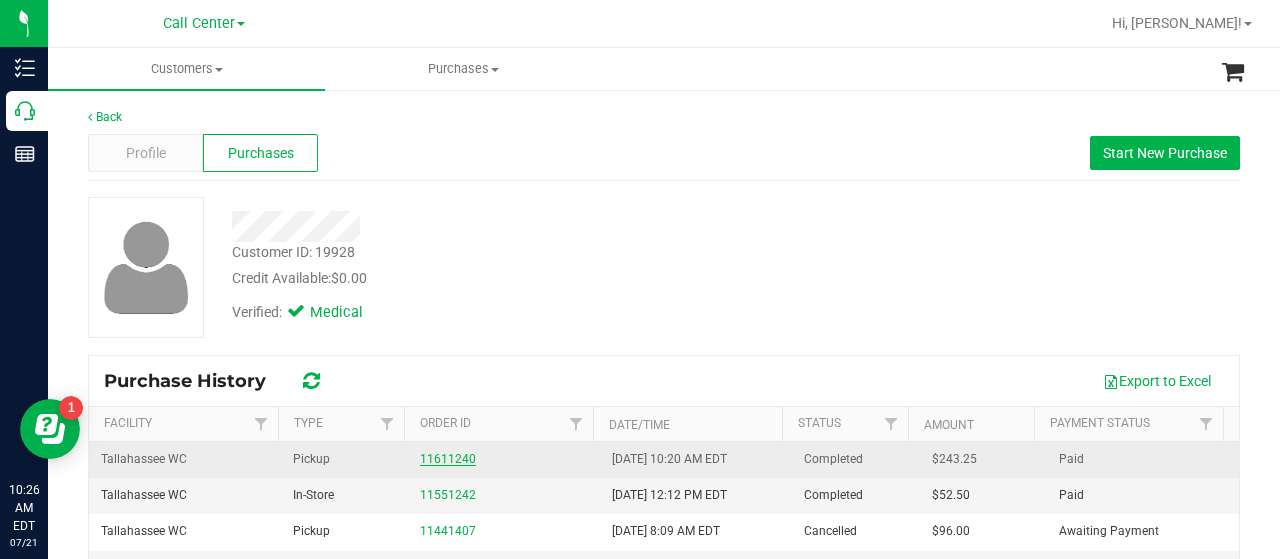 click on "11611240" at bounding box center [448, 459] 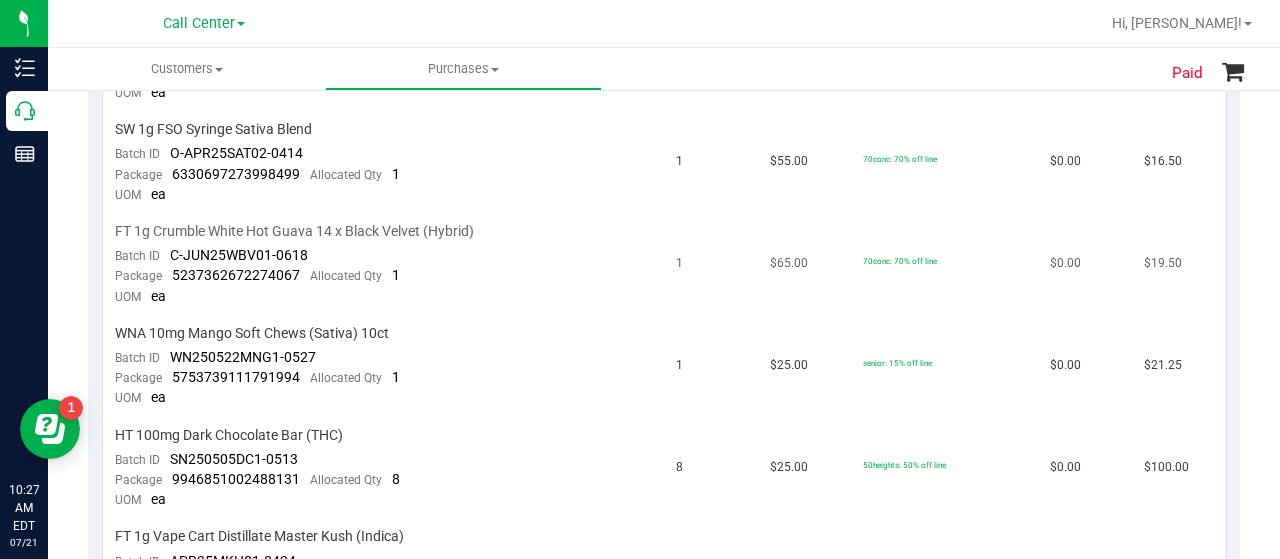 scroll, scrollTop: 654, scrollLeft: 0, axis: vertical 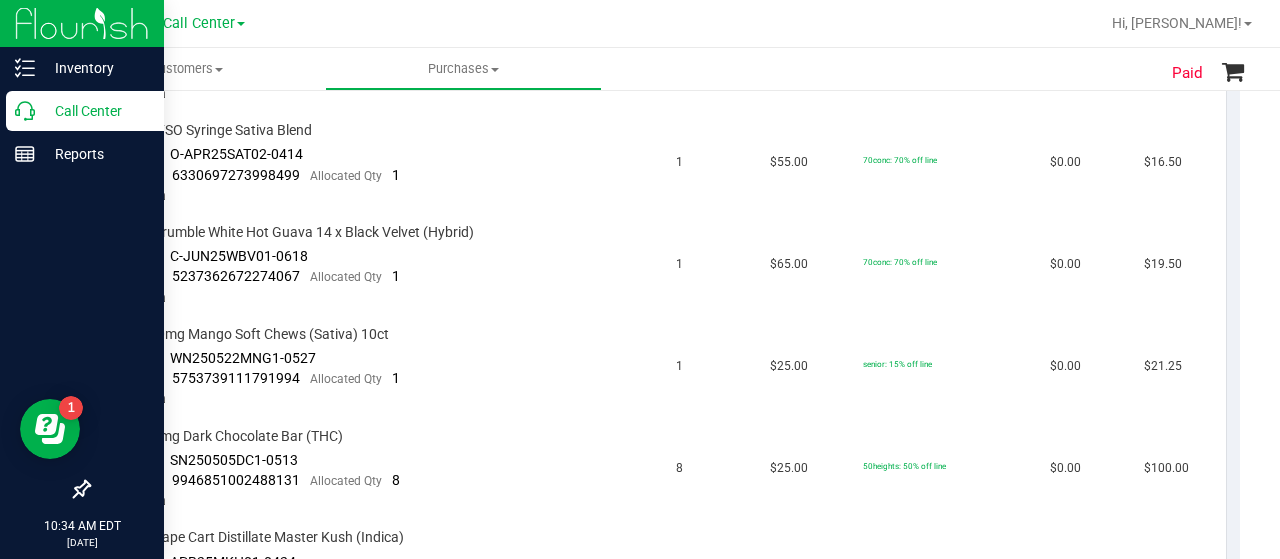 click on "Call Center" at bounding box center [95, 111] 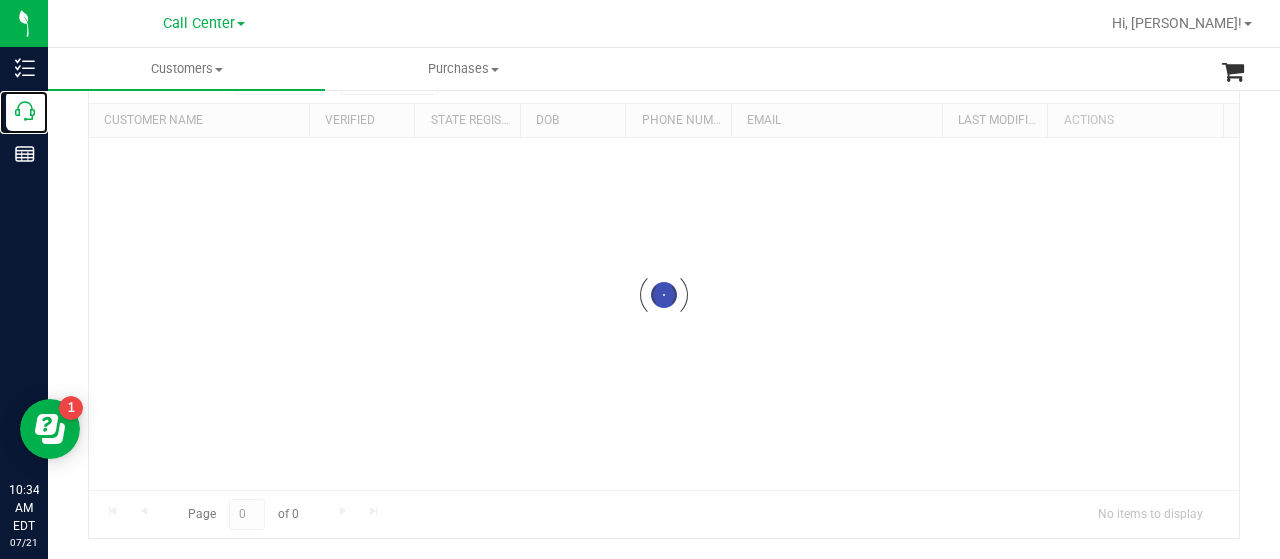scroll, scrollTop: 0, scrollLeft: 0, axis: both 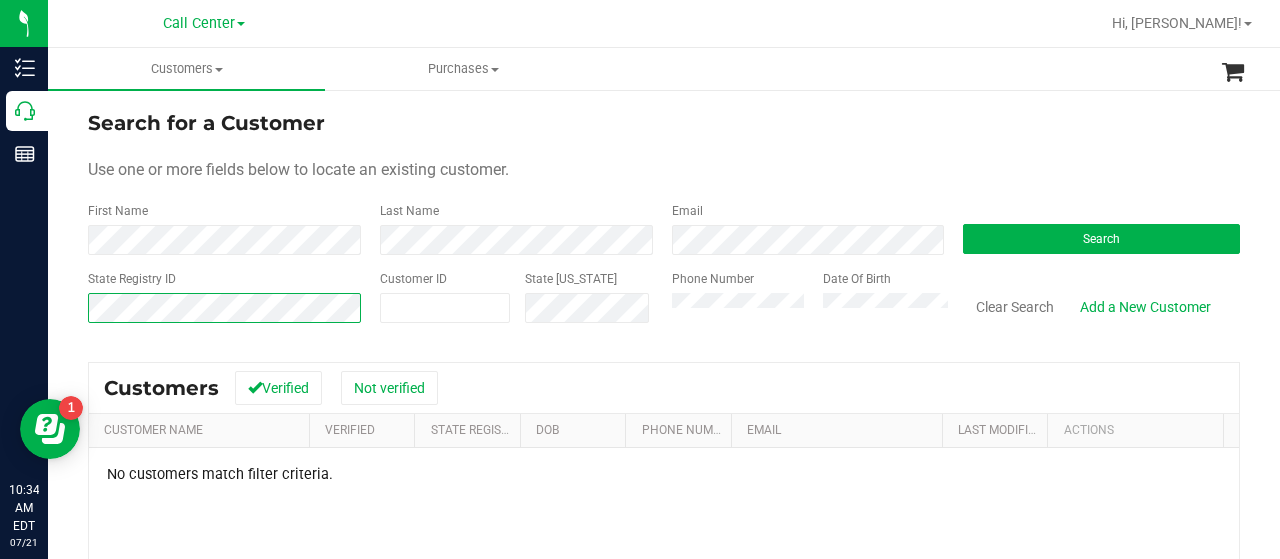 click on "Search for a Customer
Use one or more fields below to locate an existing customer.
First Name
Last Name
Email
Search
State Registry ID
Customer ID
State ID
Phone Number" at bounding box center [664, 478] 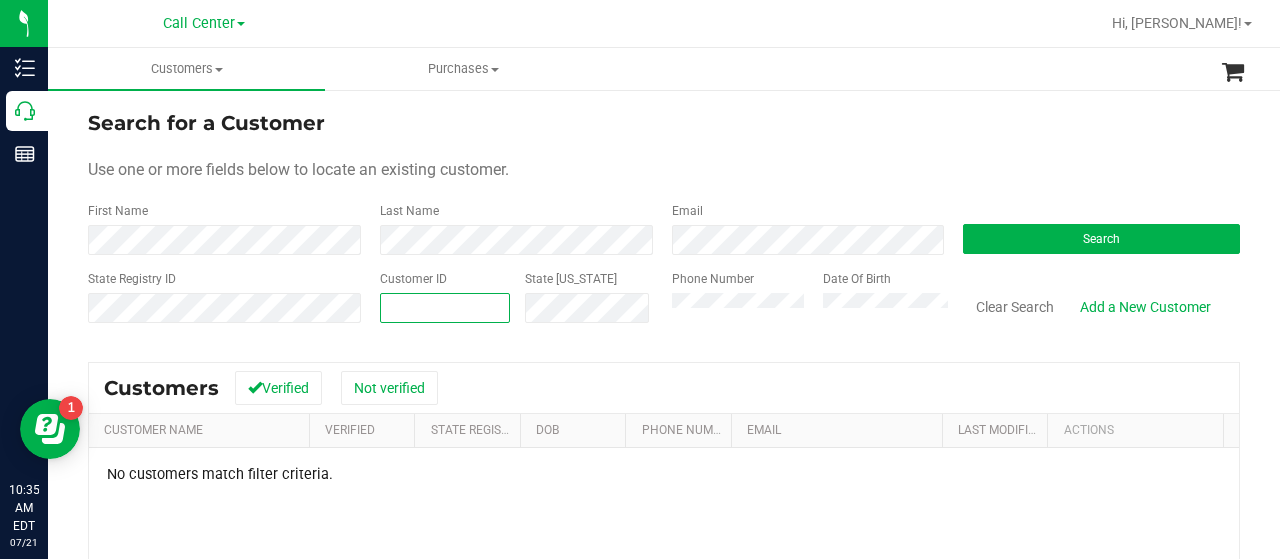 click at bounding box center (445, 308) 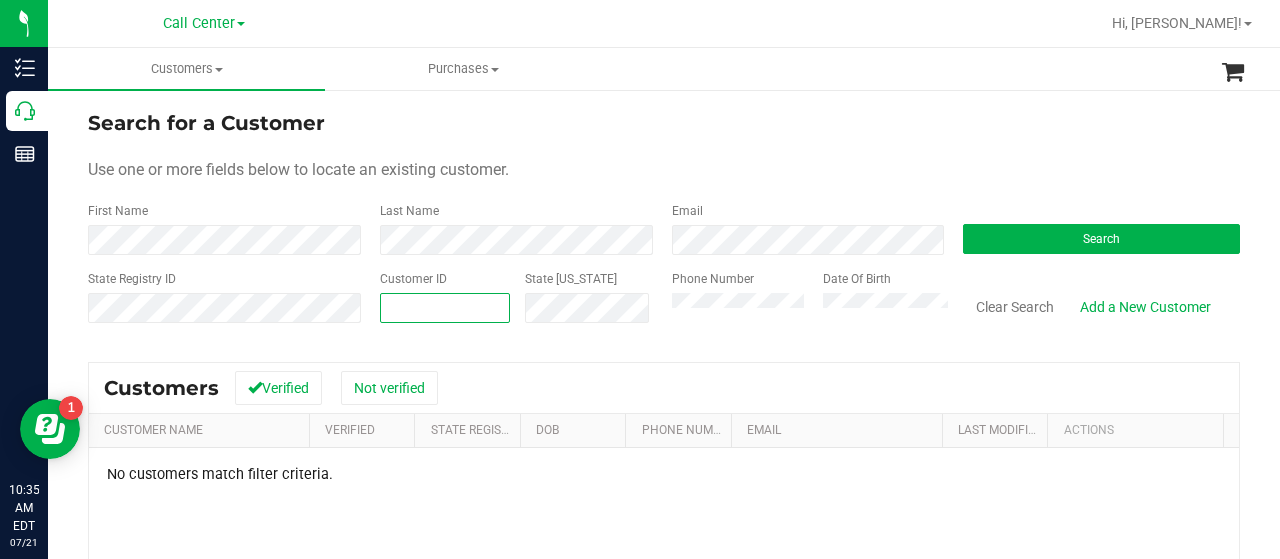 paste on "233966" 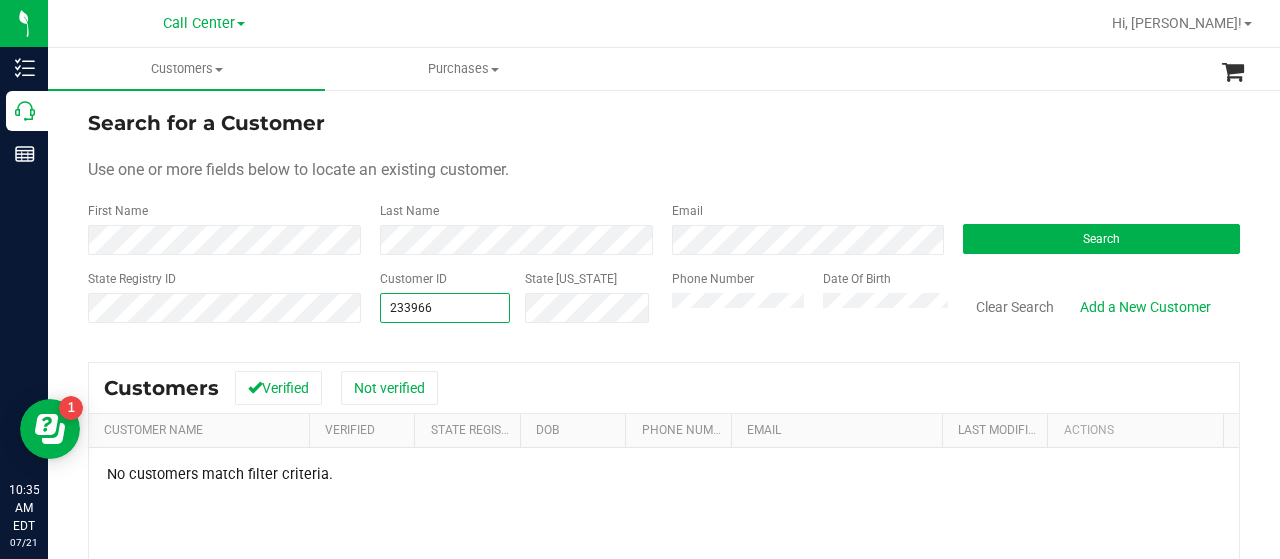 click on "233966" at bounding box center [445, 308] 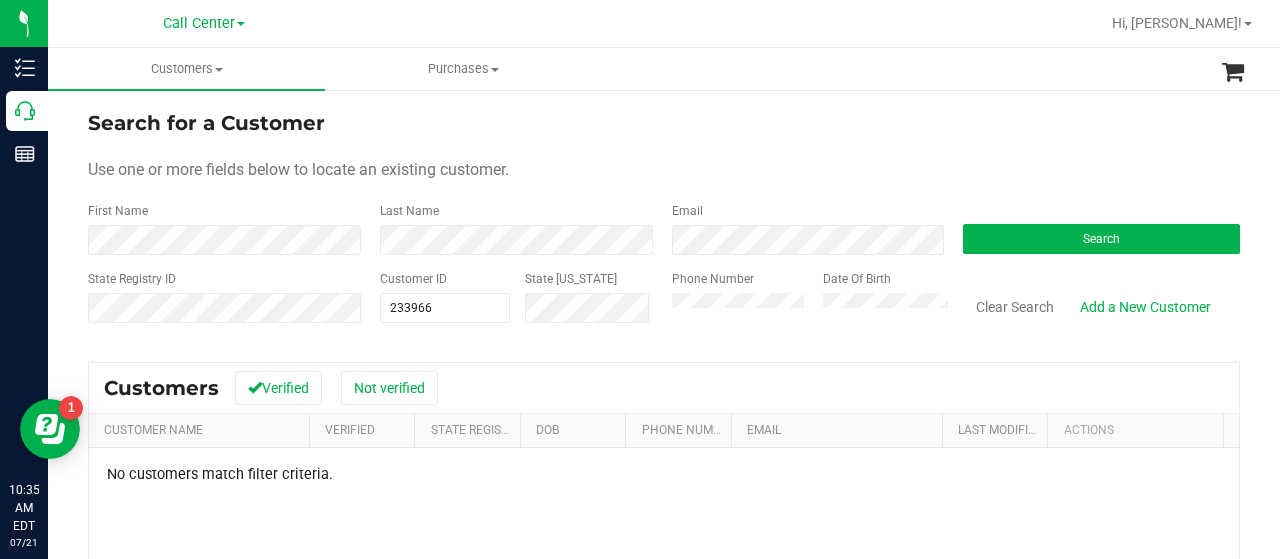 click on "Customers
Verified
Not verified" at bounding box center (664, 388) 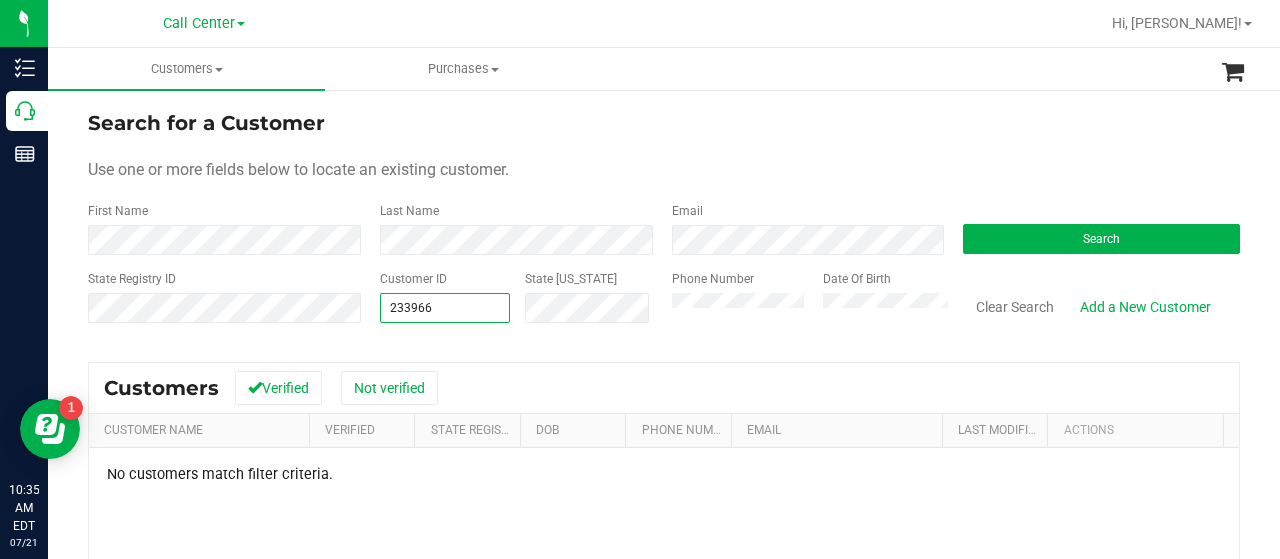 click on "233966 233966" at bounding box center [445, 308] 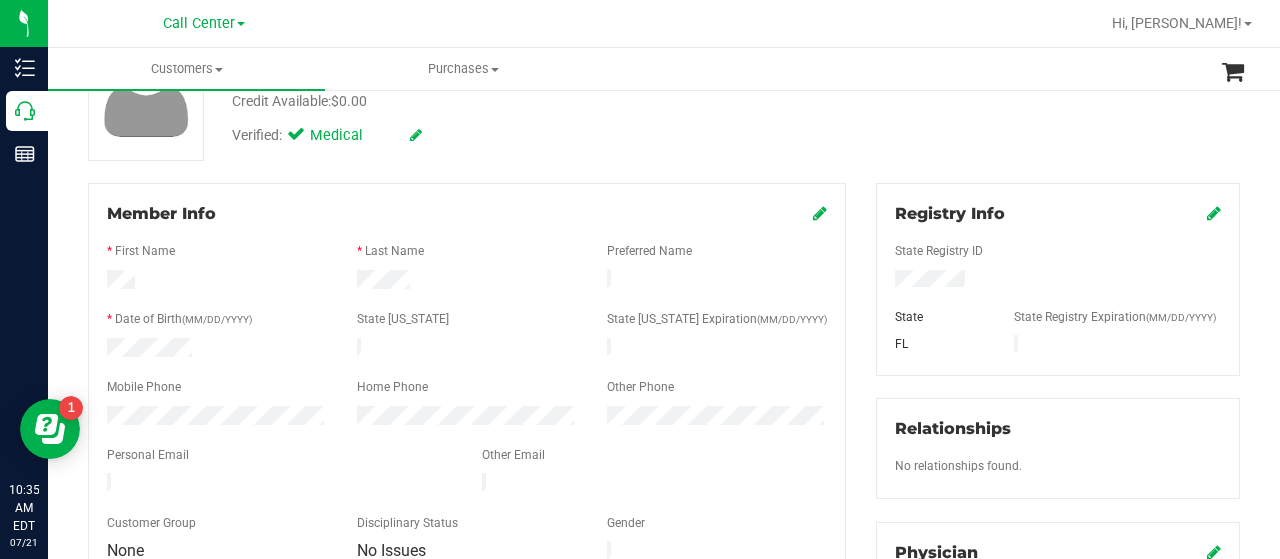 scroll, scrollTop: 178, scrollLeft: 0, axis: vertical 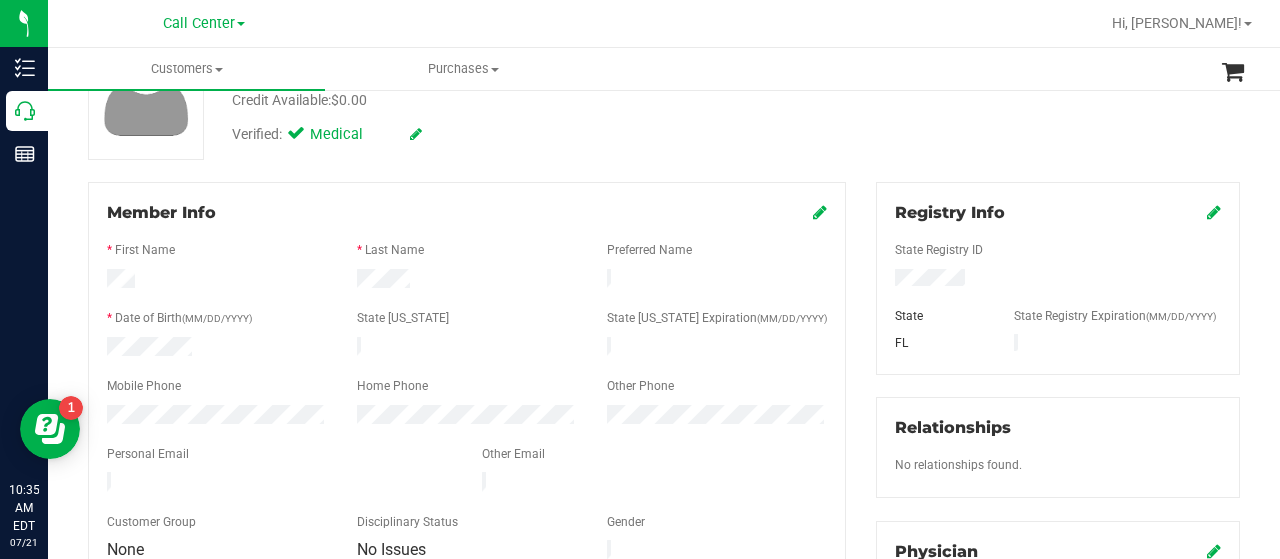 click at bounding box center (217, 417) 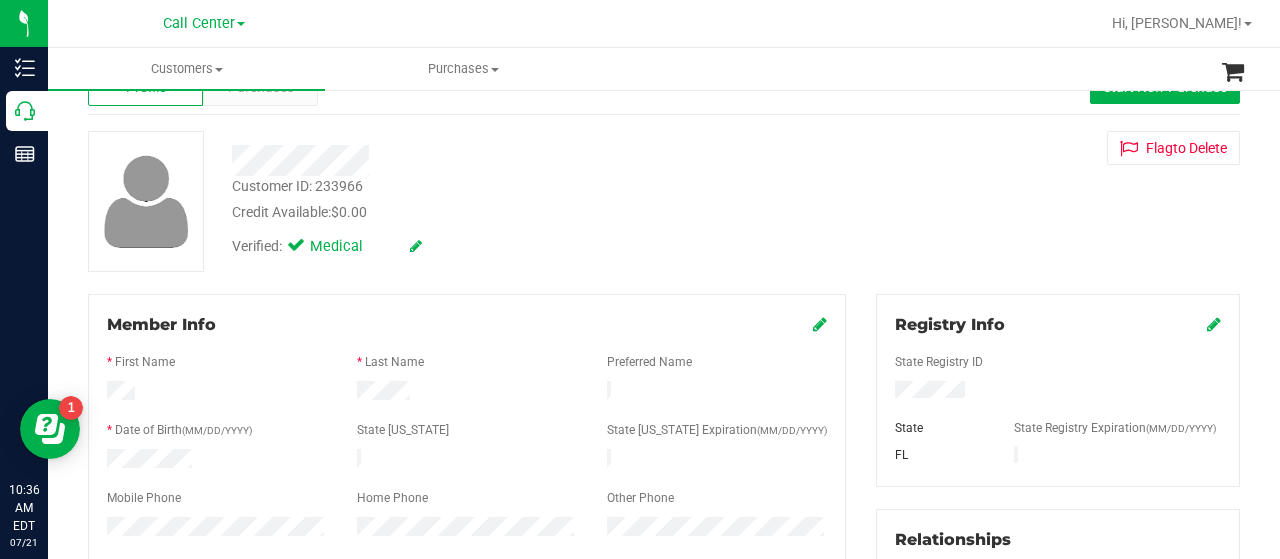 scroll, scrollTop: 64, scrollLeft: 0, axis: vertical 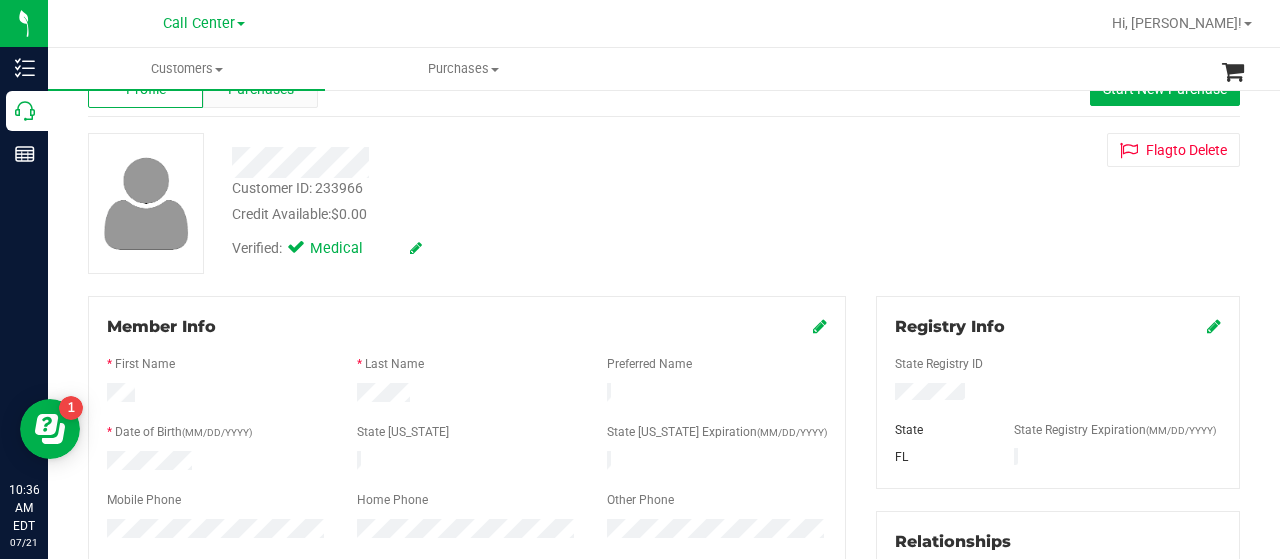 click on "Purchases" at bounding box center (260, 89) 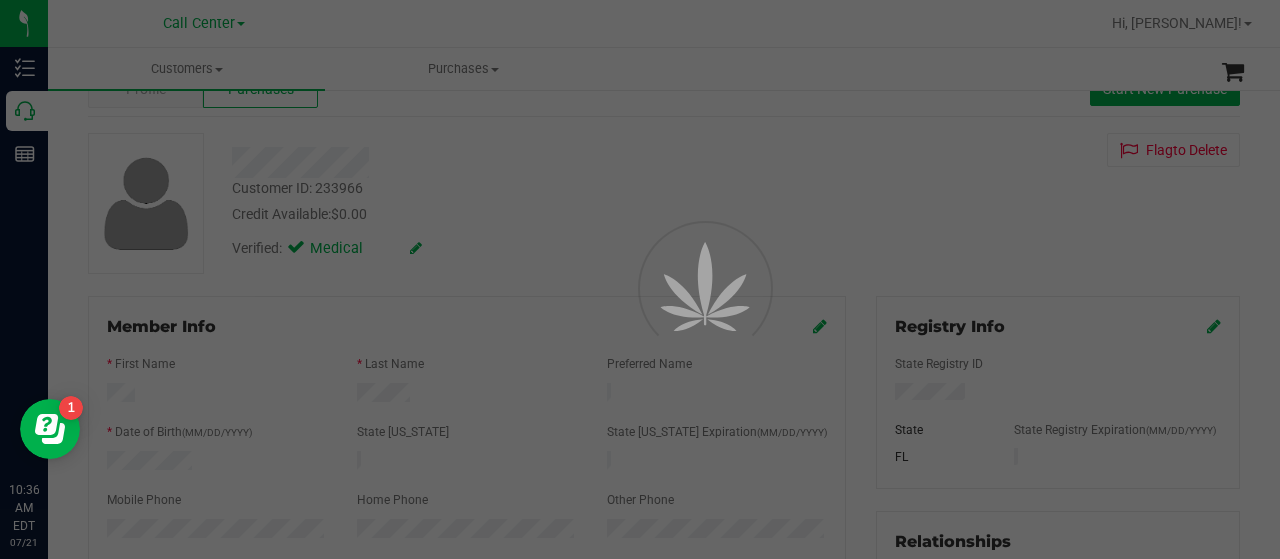 scroll, scrollTop: 0, scrollLeft: 0, axis: both 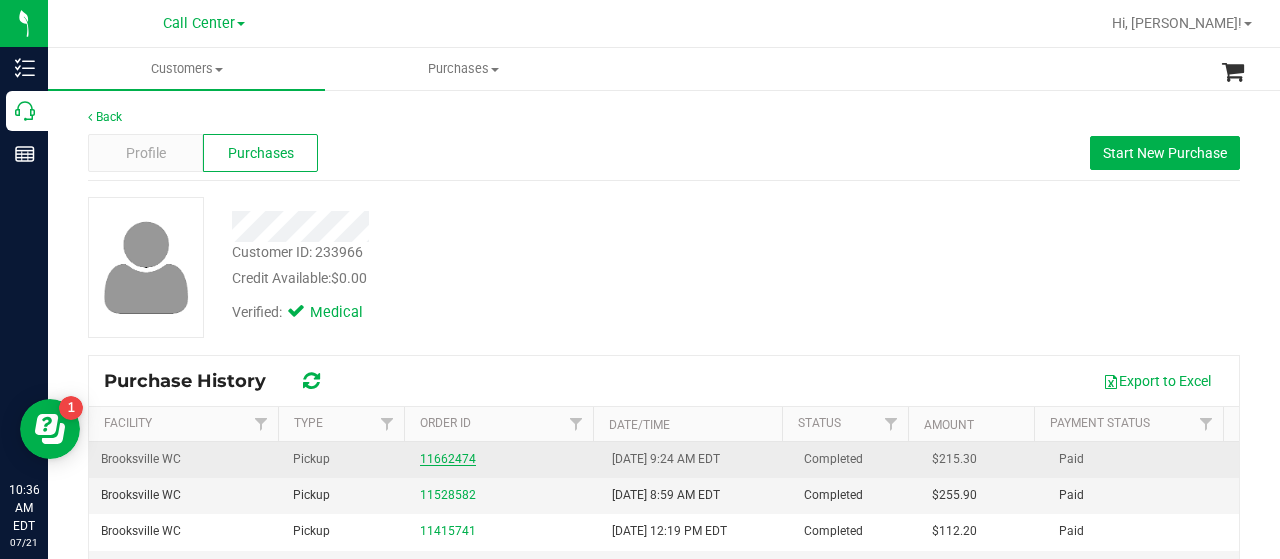 click on "11662474" at bounding box center (448, 459) 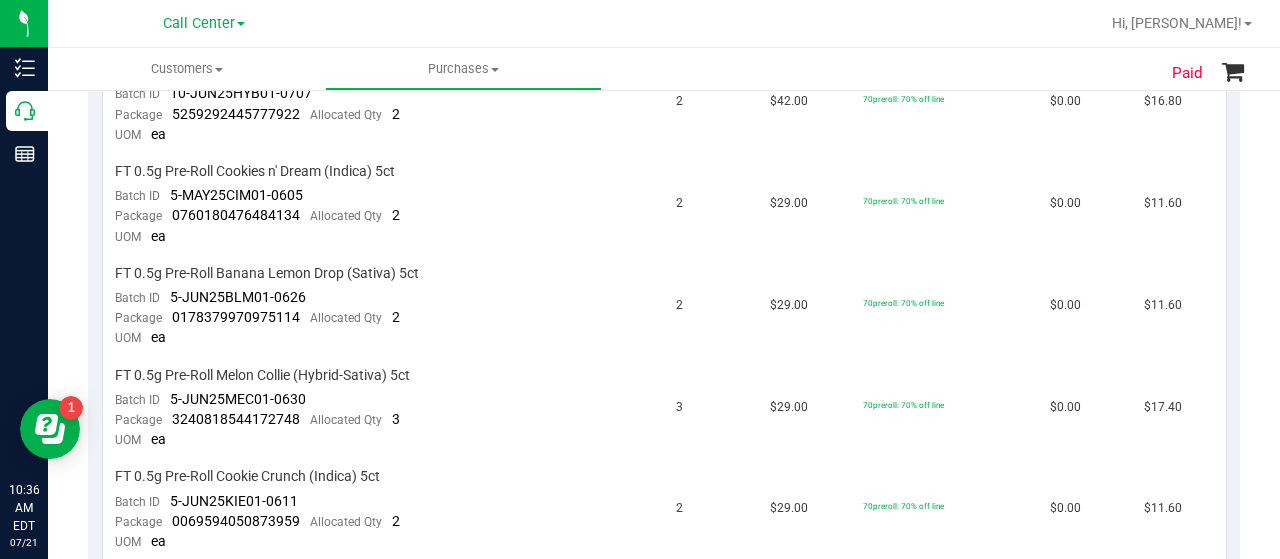 scroll, scrollTop: 1225, scrollLeft: 0, axis: vertical 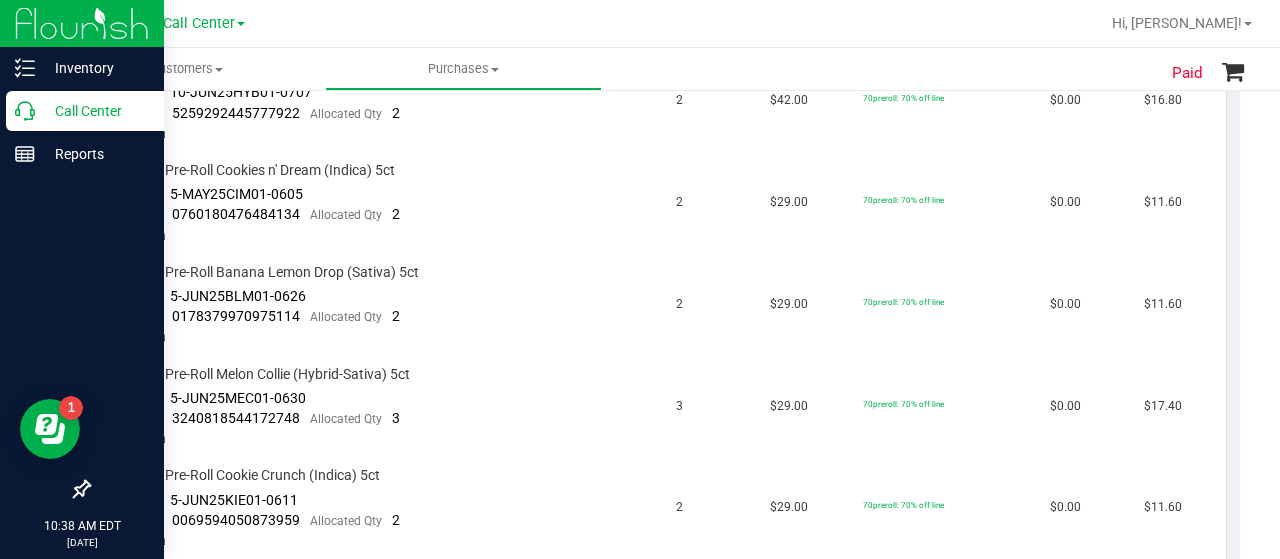 click 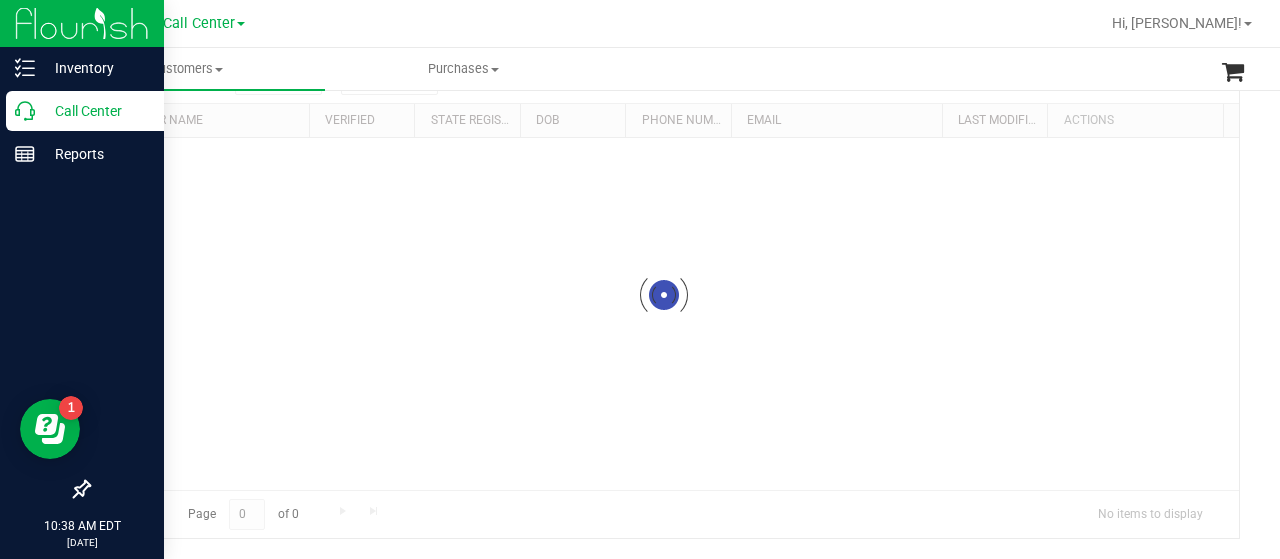 scroll, scrollTop: 0, scrollLeft: 0, axis: both 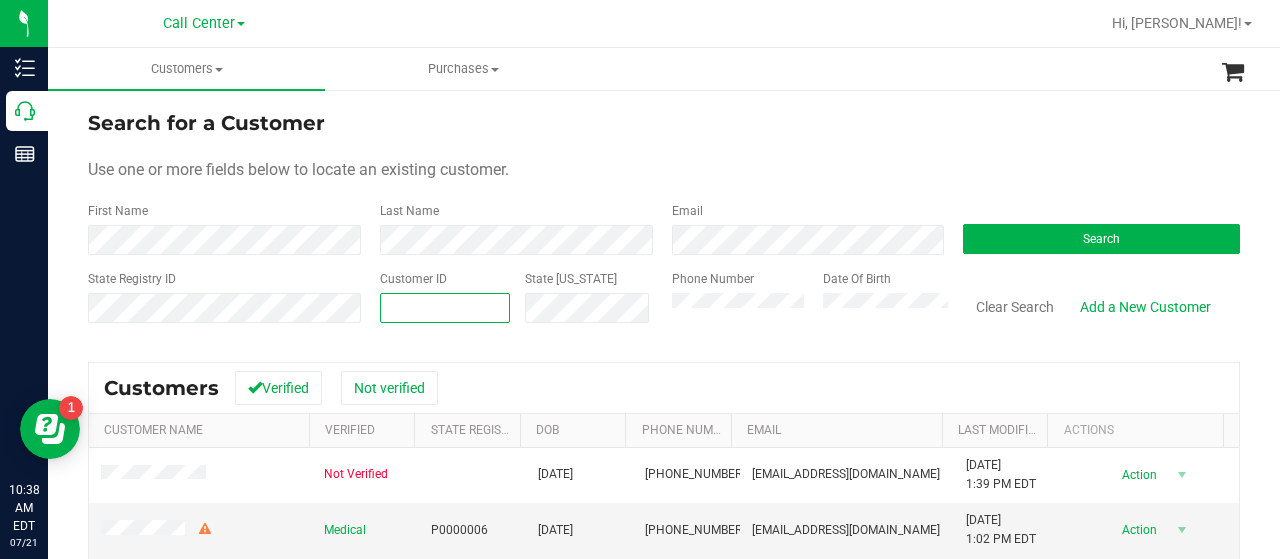 click at bounding box center [445, 308] 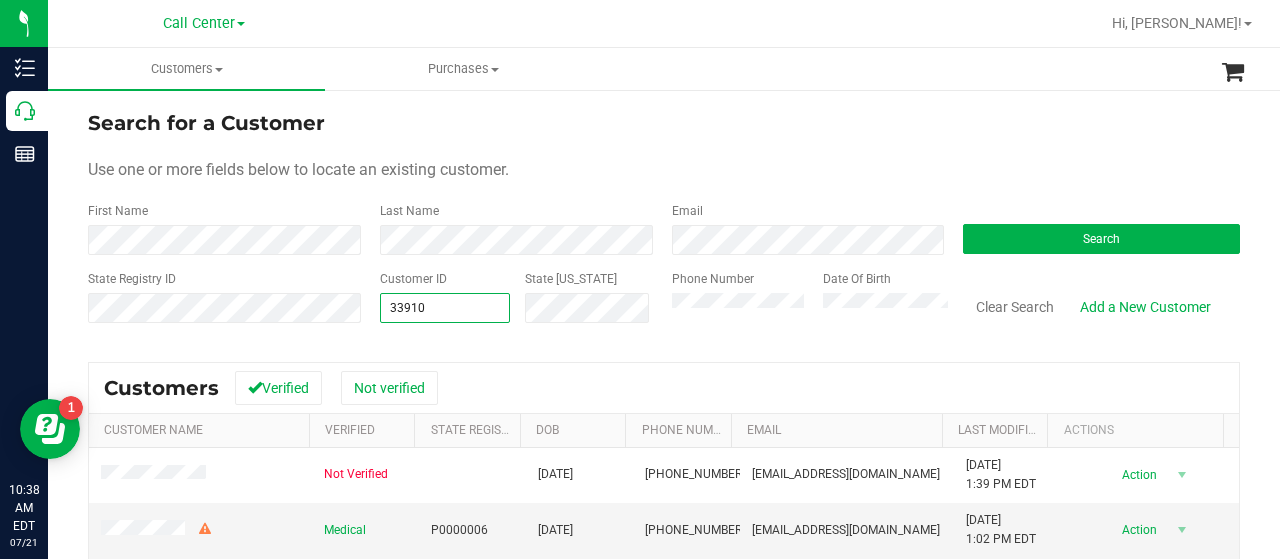 type on "33910" 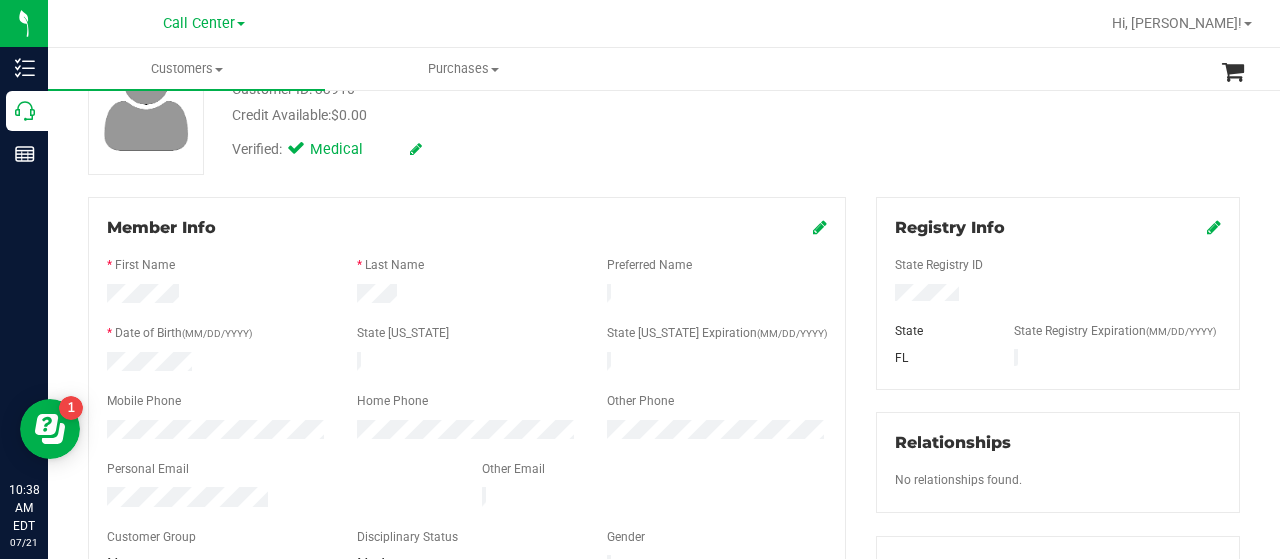 scroll, scrollTop: 164, scrollLeft: 0, axis: vertical 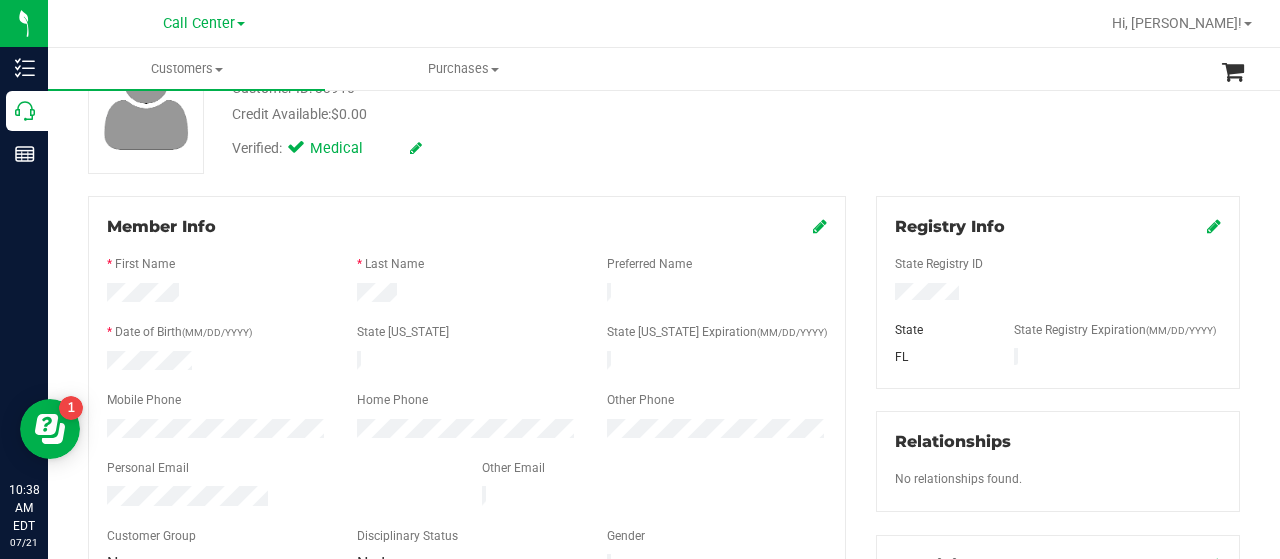 click on "Member Info
*
First Name
*
Last Name
Preferred Name
*
Date of Birth
(MM/DD/YYYY)
State ID
State ID Expiration
(MM/DD/YYYY)" at bounding box center (467, 396) 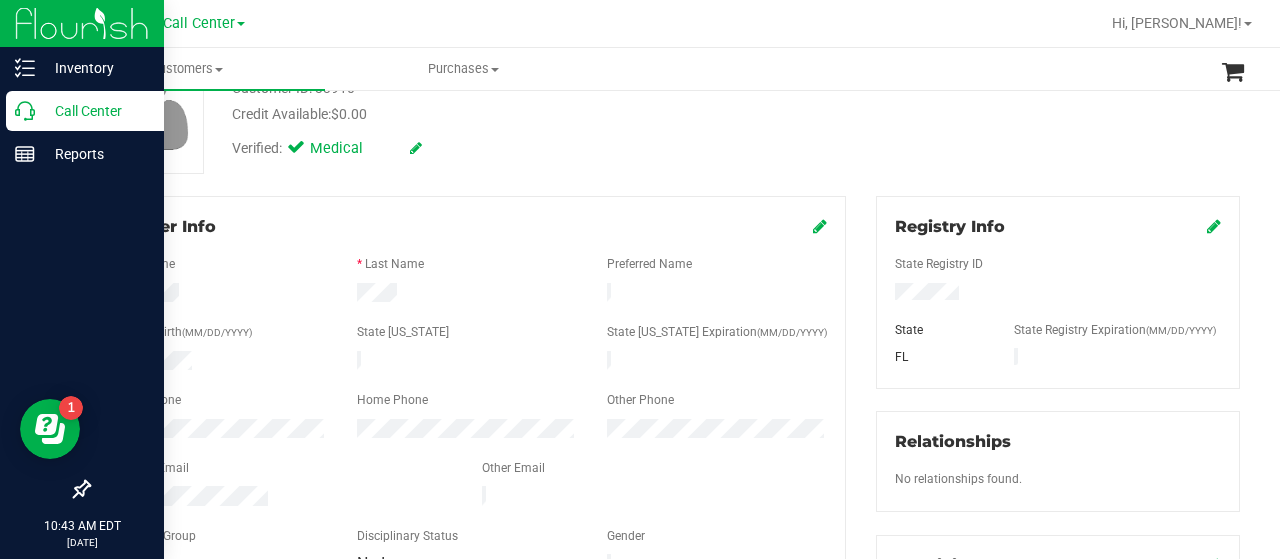 click on "Call Center" at bounding box center (95, 111) 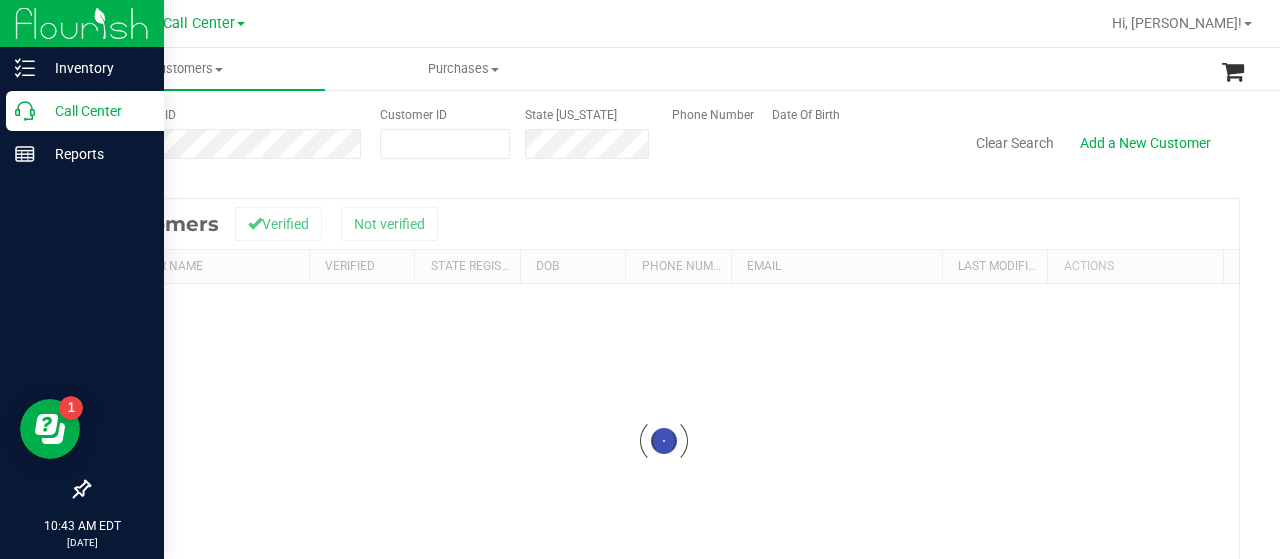 scroll, scrollTop: 0, scrollLeft: 0, axis: both 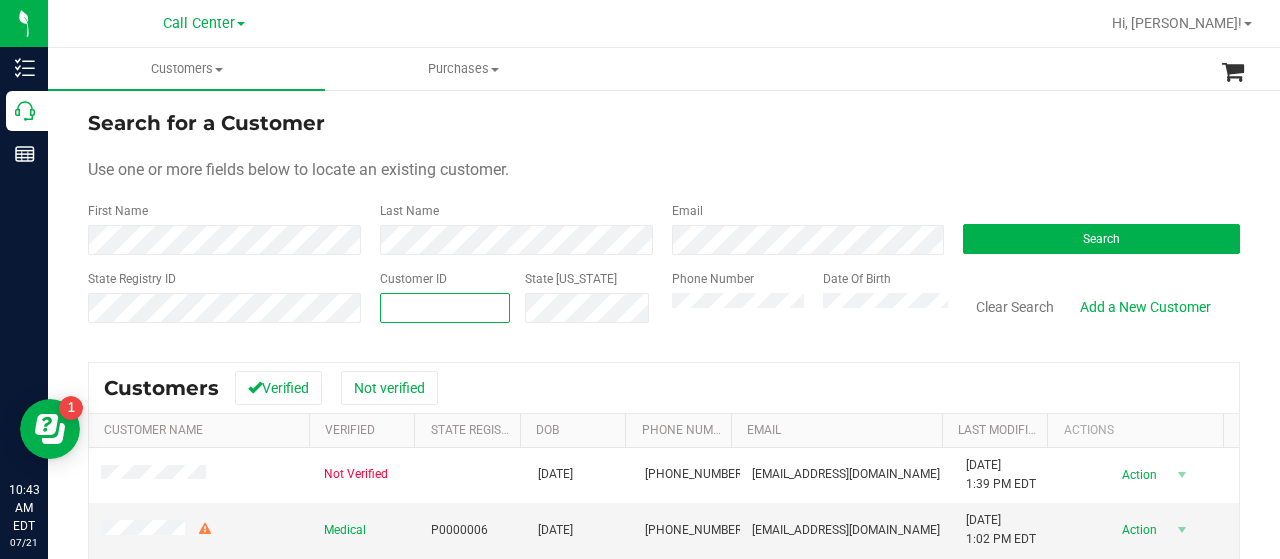 click at bounding box center (445, 308) 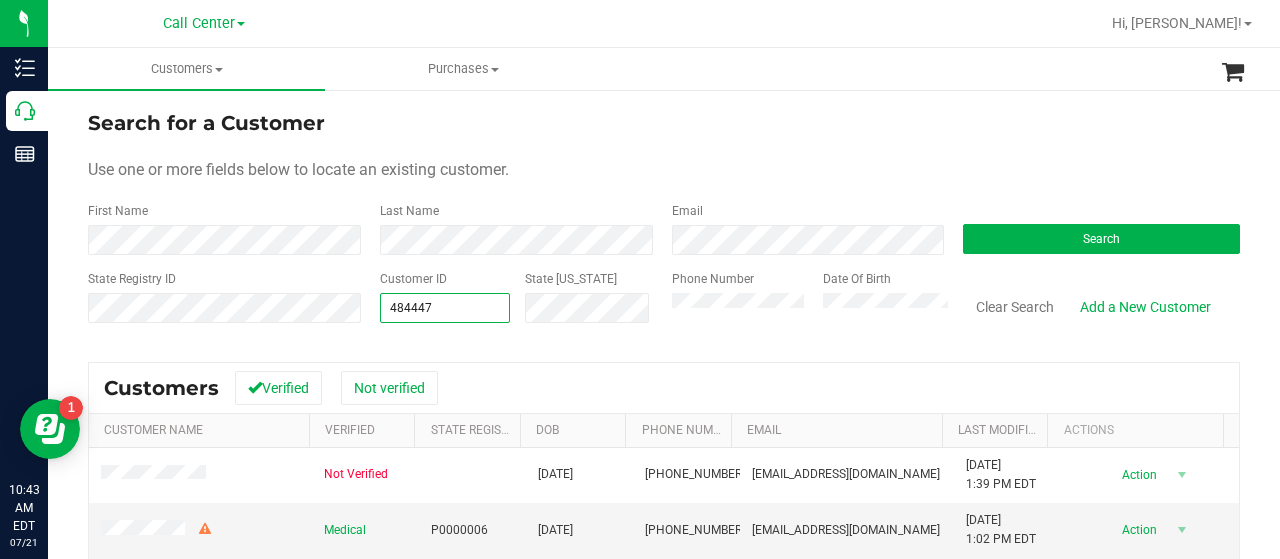 type on "484447" 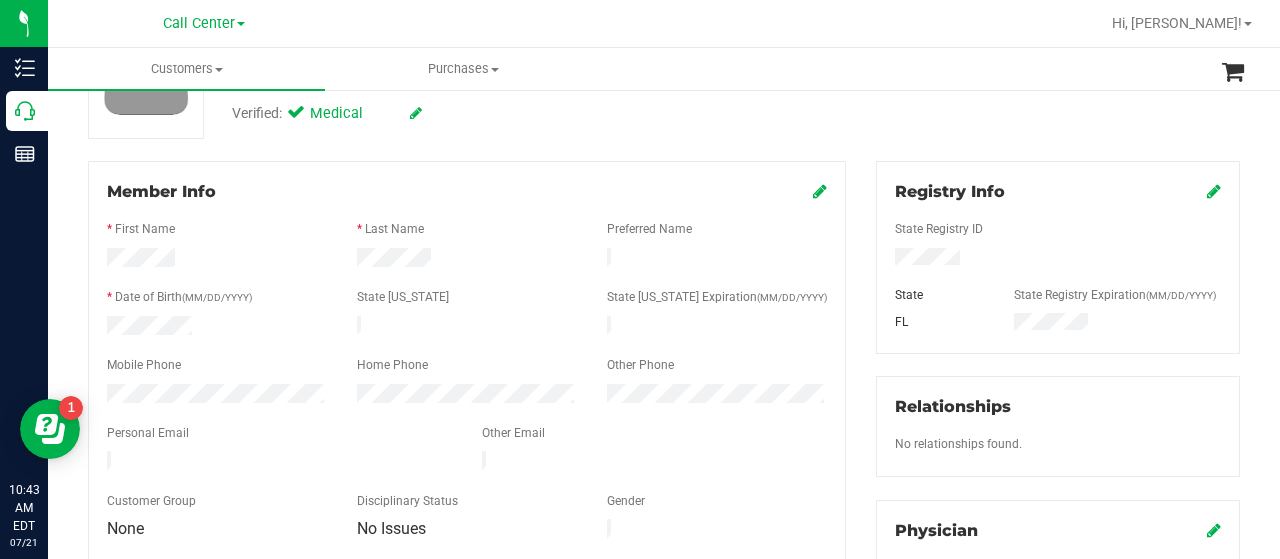 scroll, scrollTop: 198, scrollLeft: 0, axis: vertical 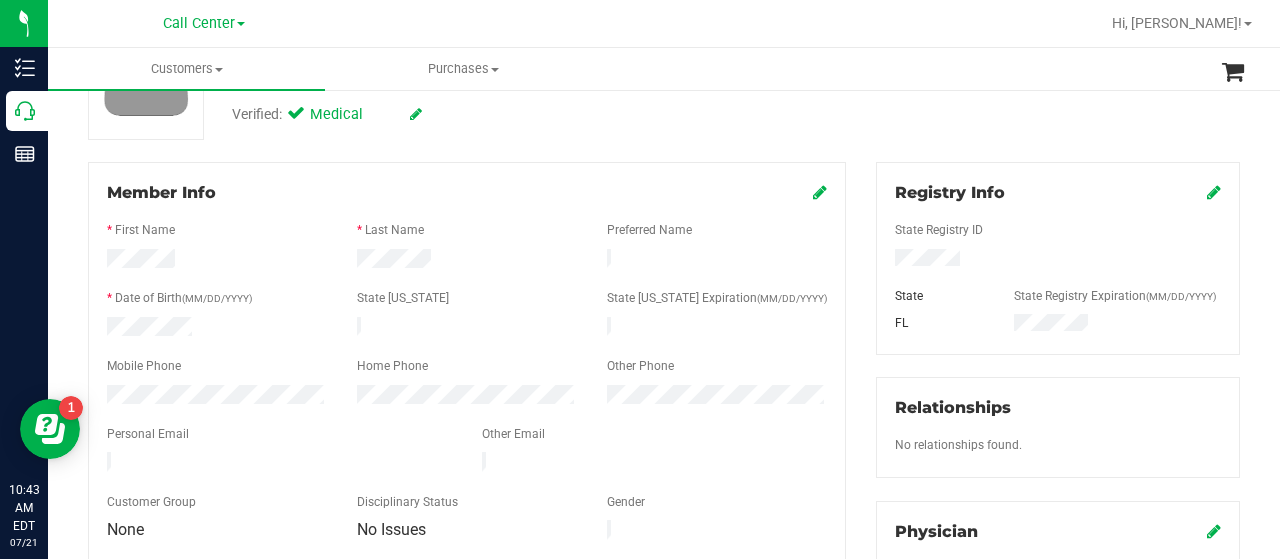 click at bounding box center (217, 397) 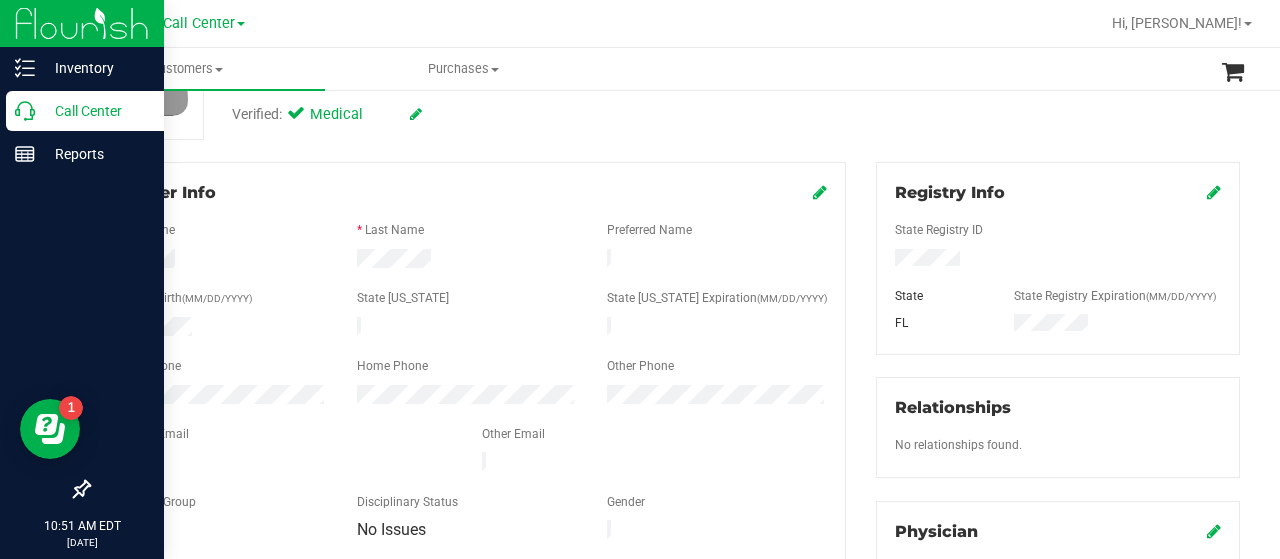 click on "Call Center" at bounding box center (95, 111) 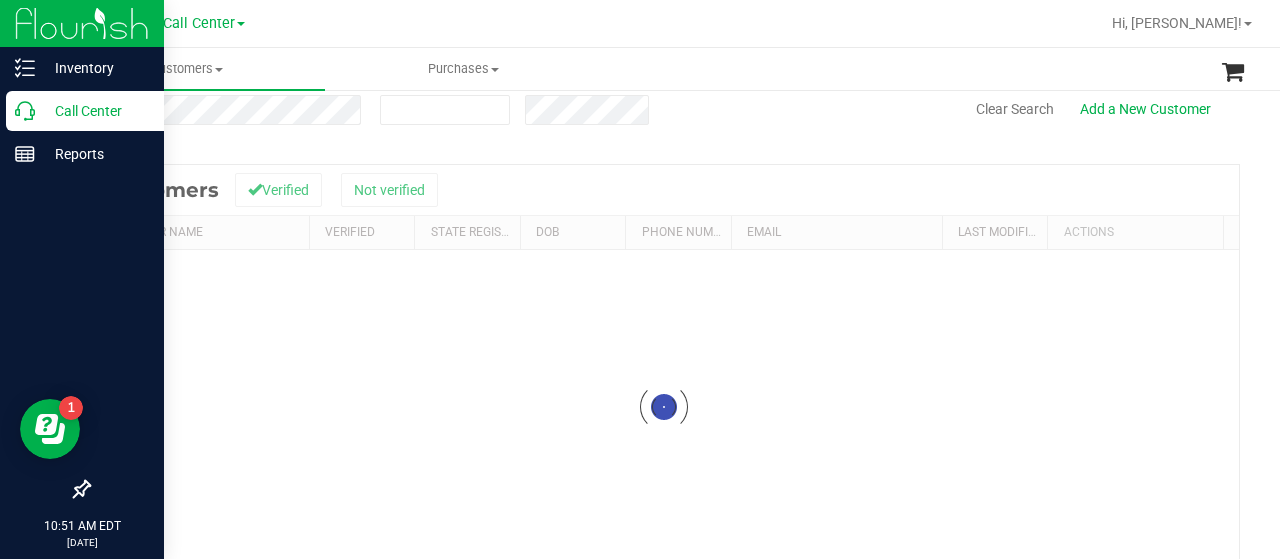 scroll, scrollTop: 0, scrollLeft: 0, axis: both 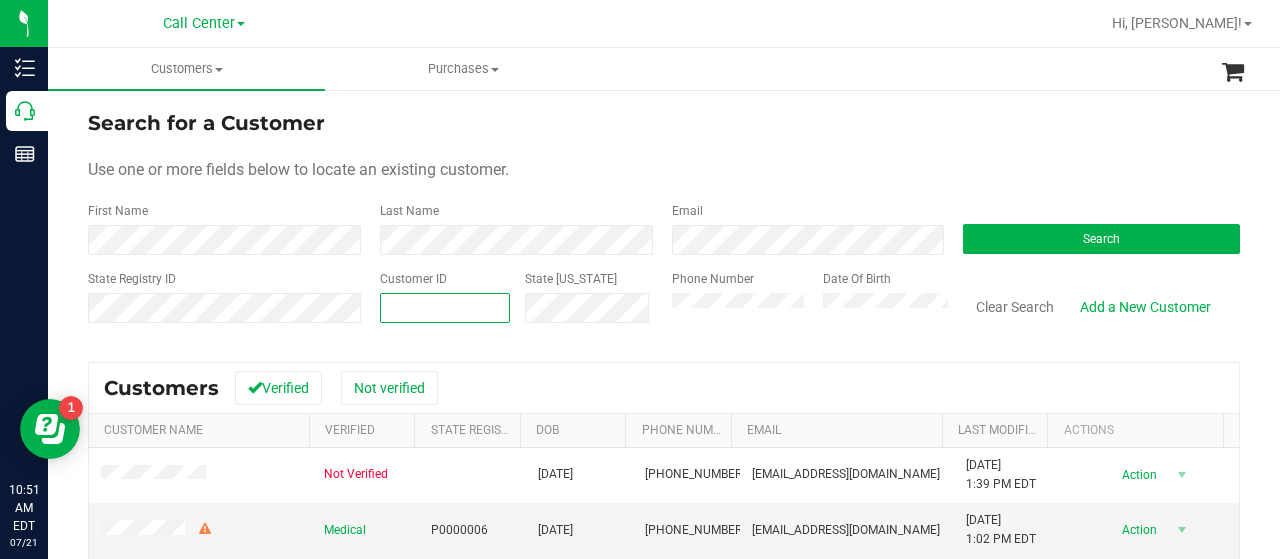 click at bounding box center (445, 308) 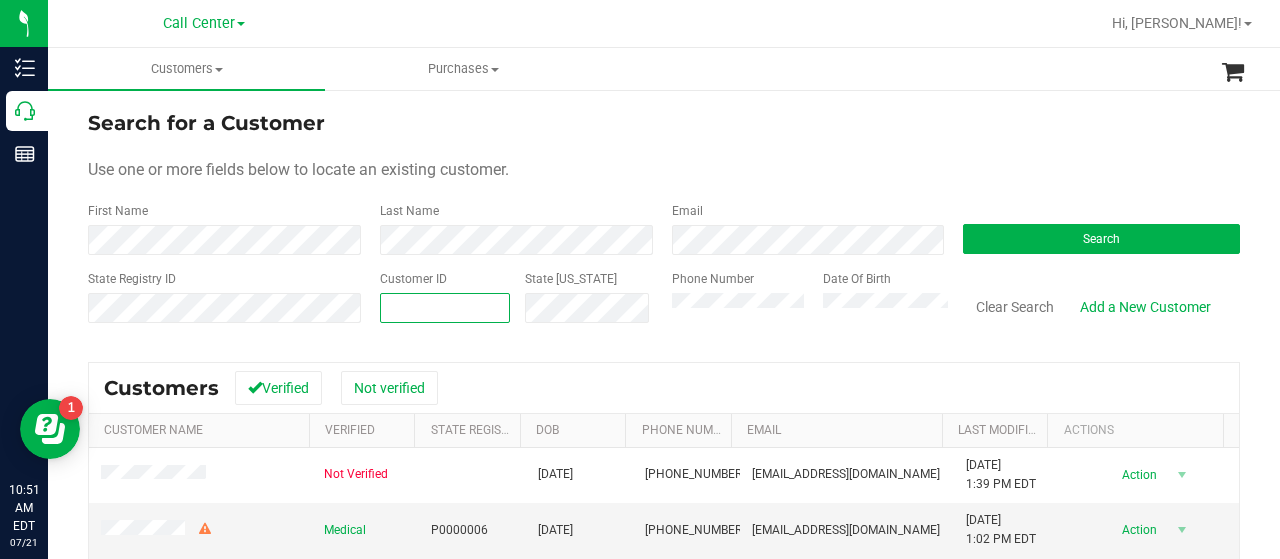 paste on "356372" 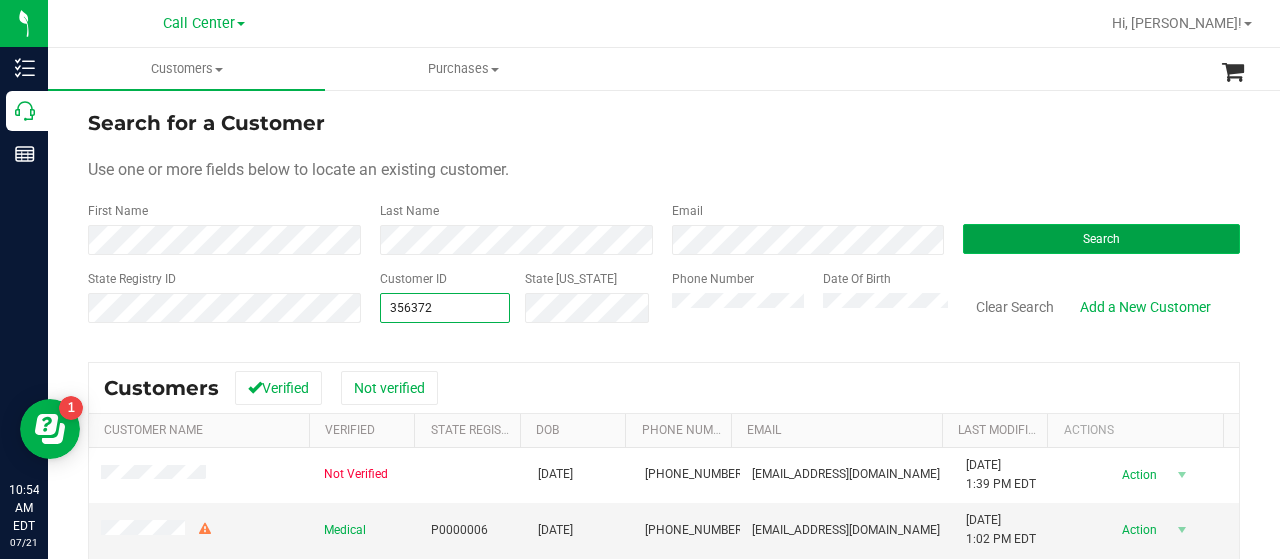 type on "356372" 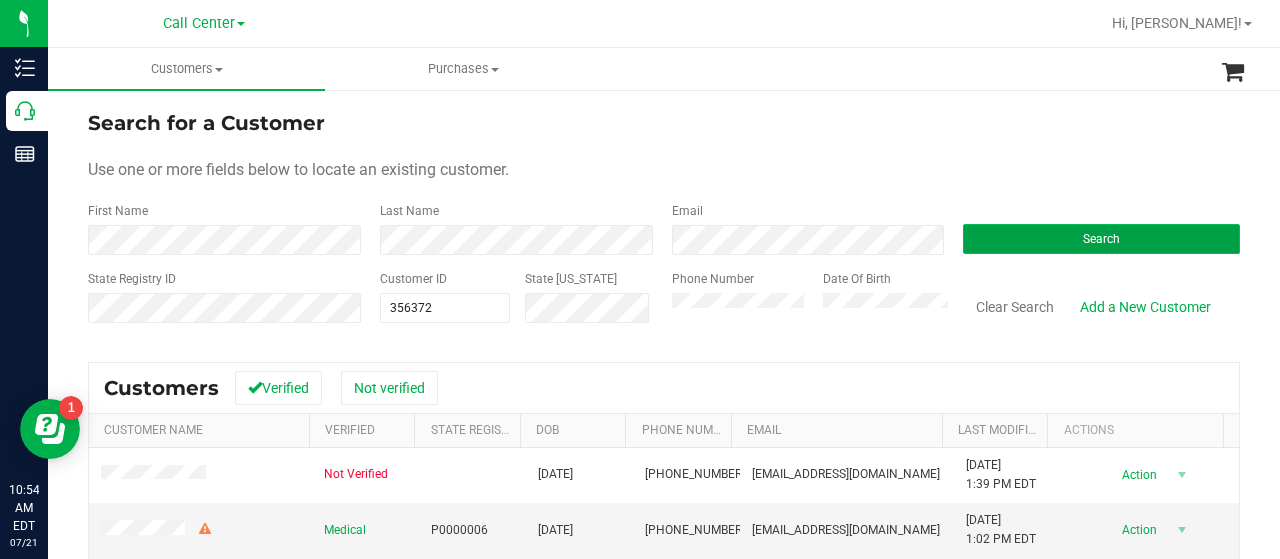 click on "Search" at bounding box center [1101, 239] 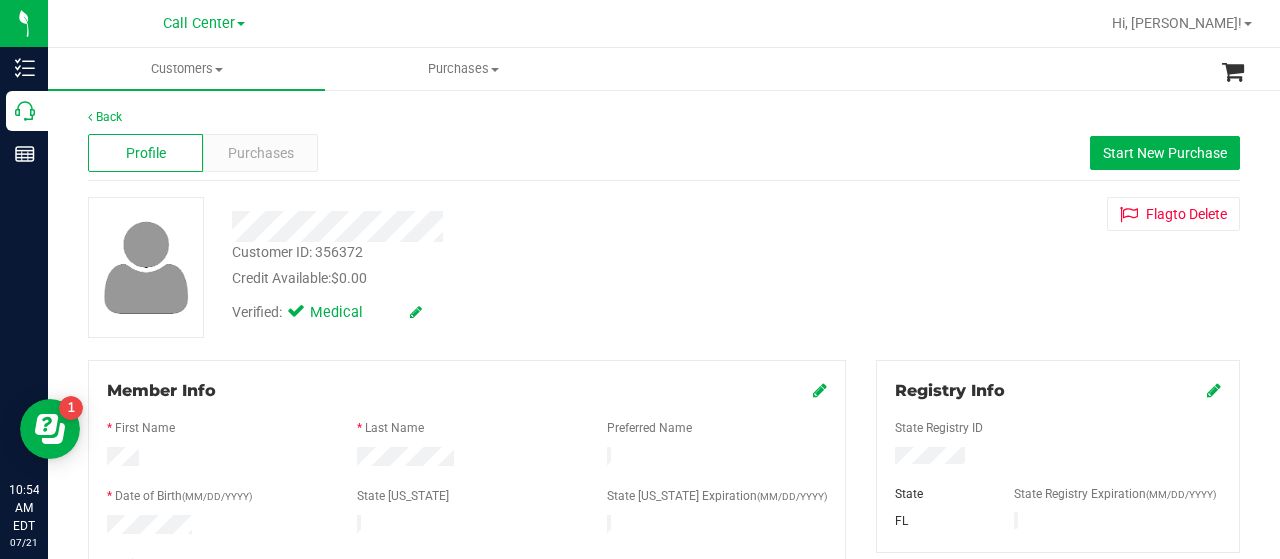 scroll, scrollTop: 74, scrollLeft: 0, axis: vertical 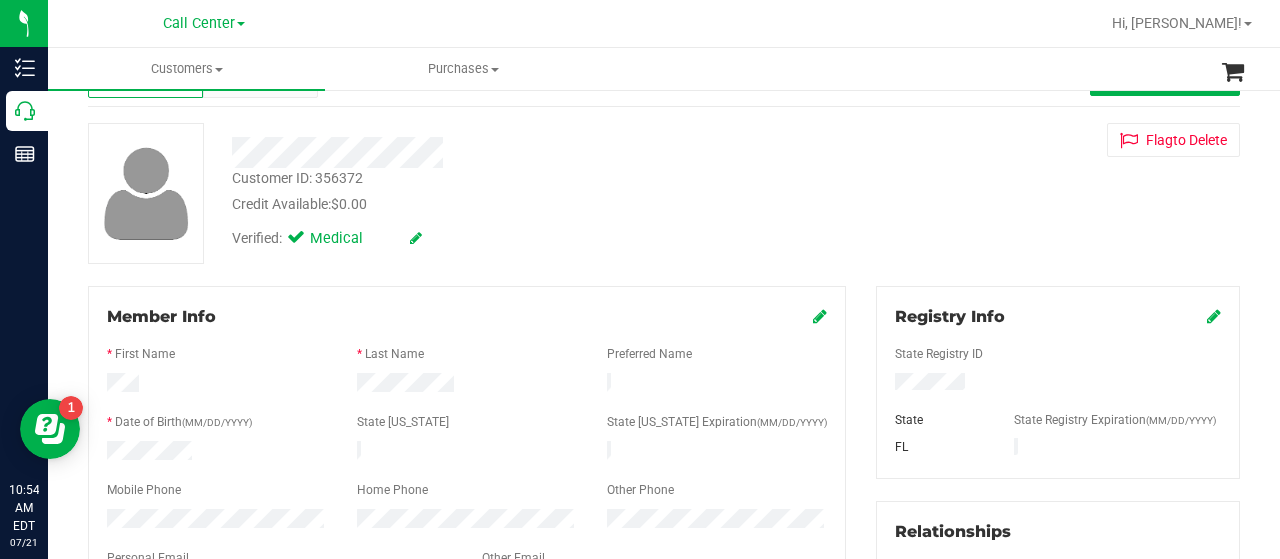 click at bounding box center [217, 521] 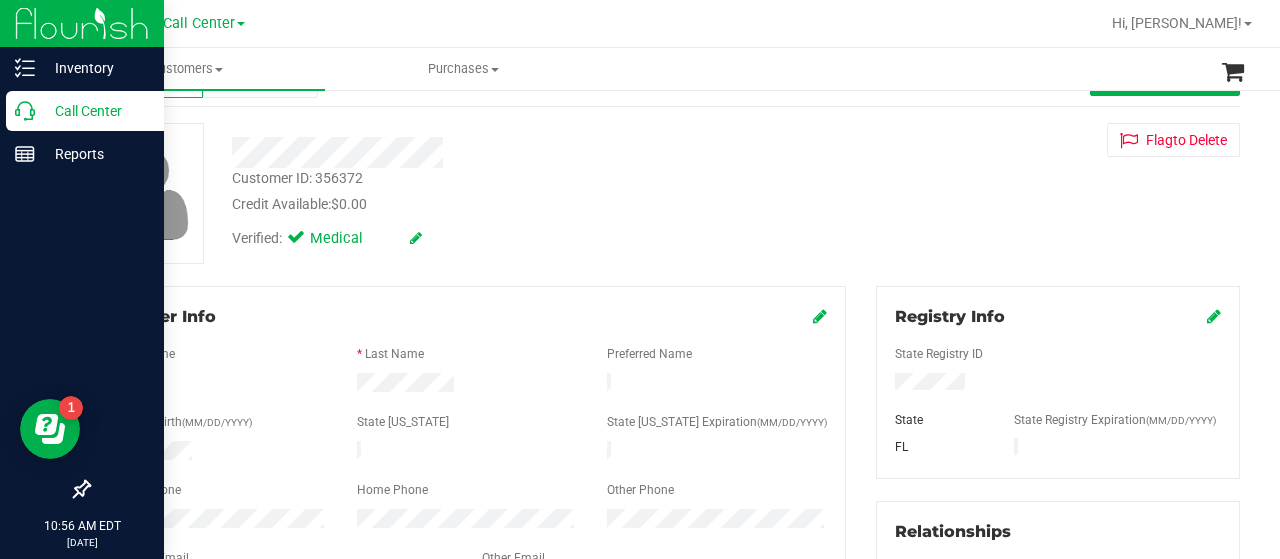 click on "Call Center" at bounding box center [95, 111] 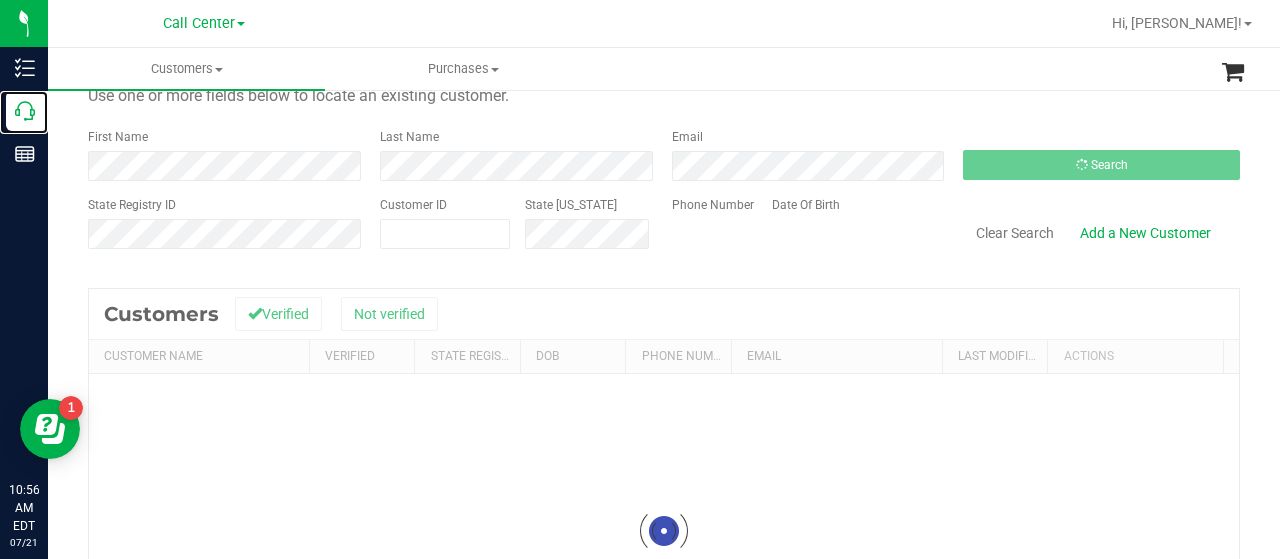 scroll, scrollTop: 0, scrollLeft: 0, axis: both 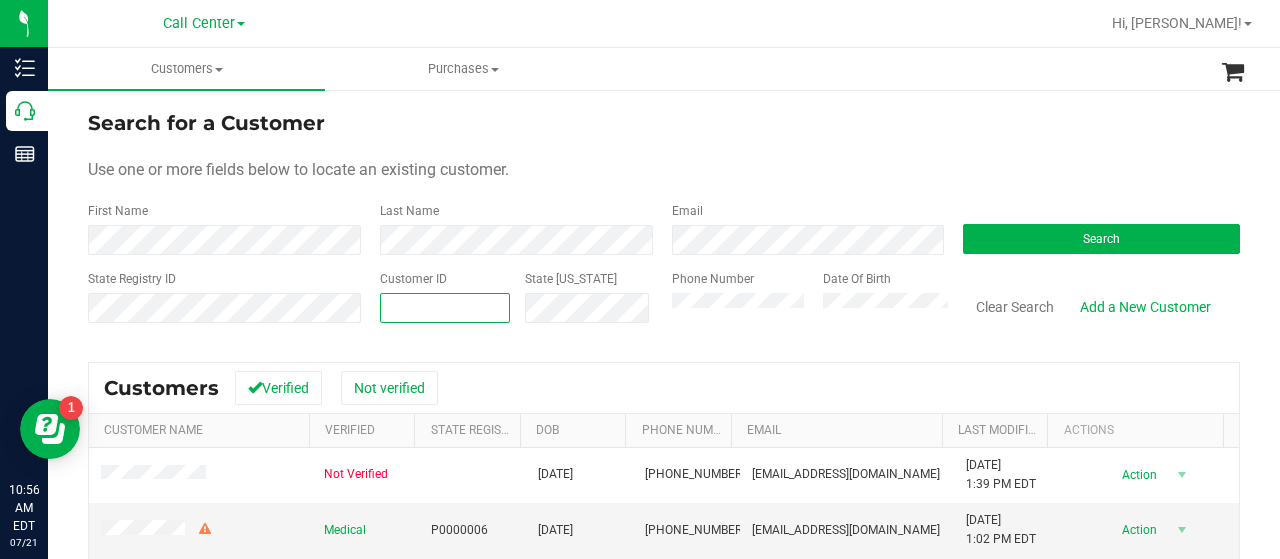 click at bounding box center (445, 308) 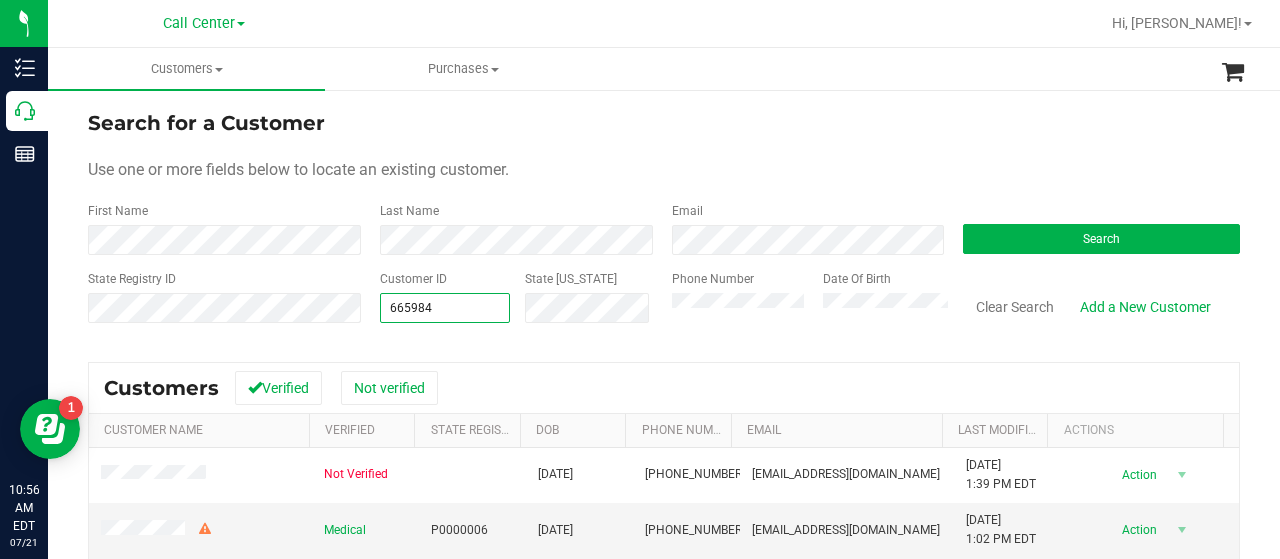 type on "665984" 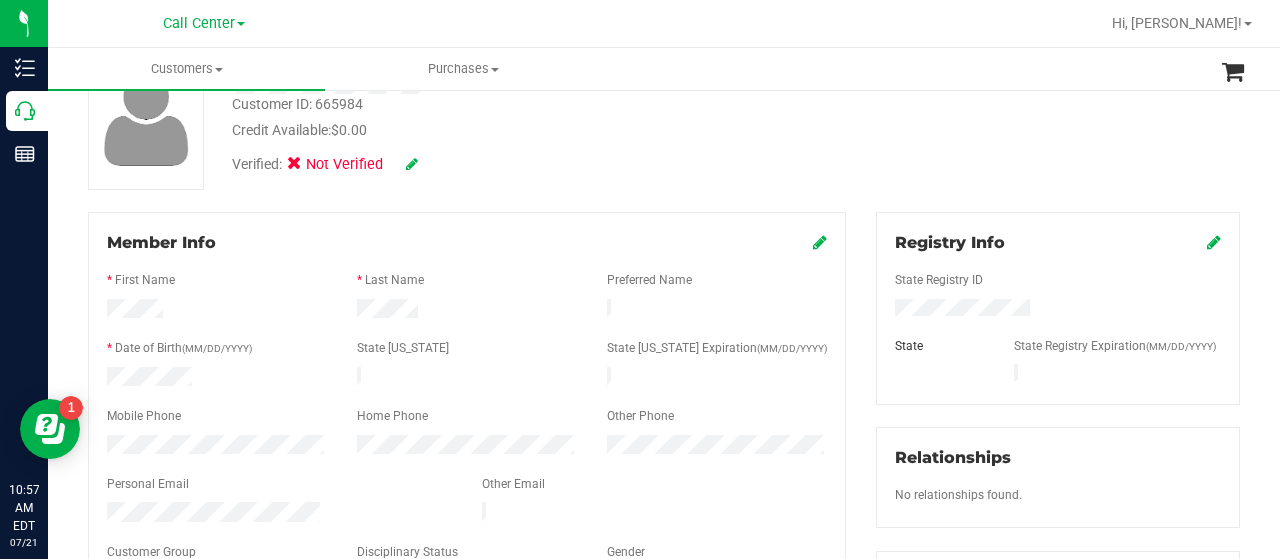 scroll, scrollTop: 149, scrollLeft: 0, axis: vertical 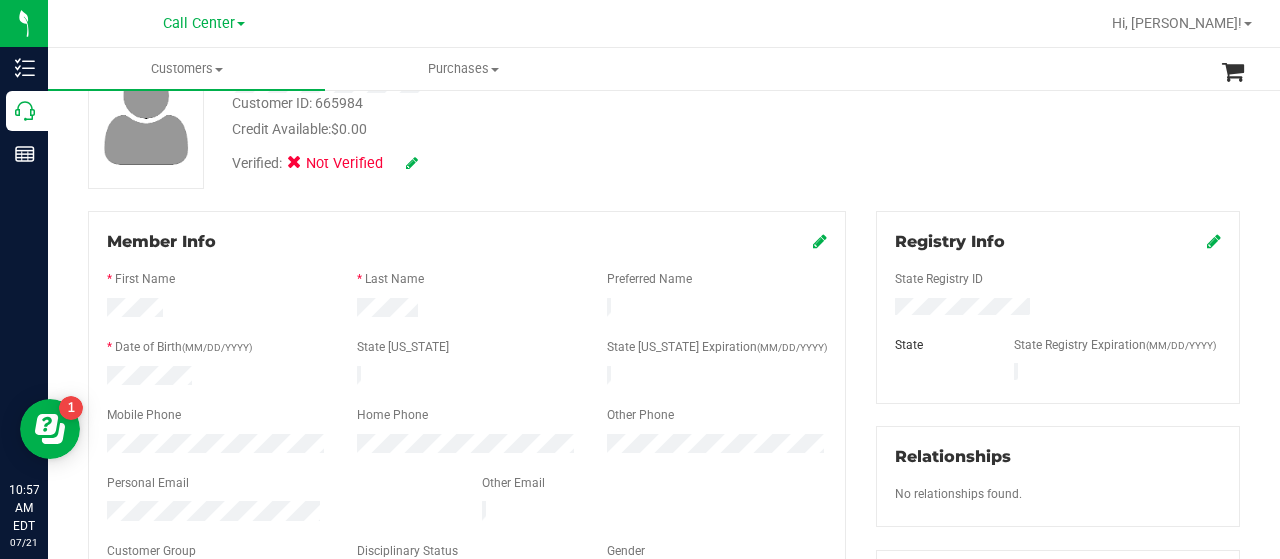 click at bounding box center (467, 310) 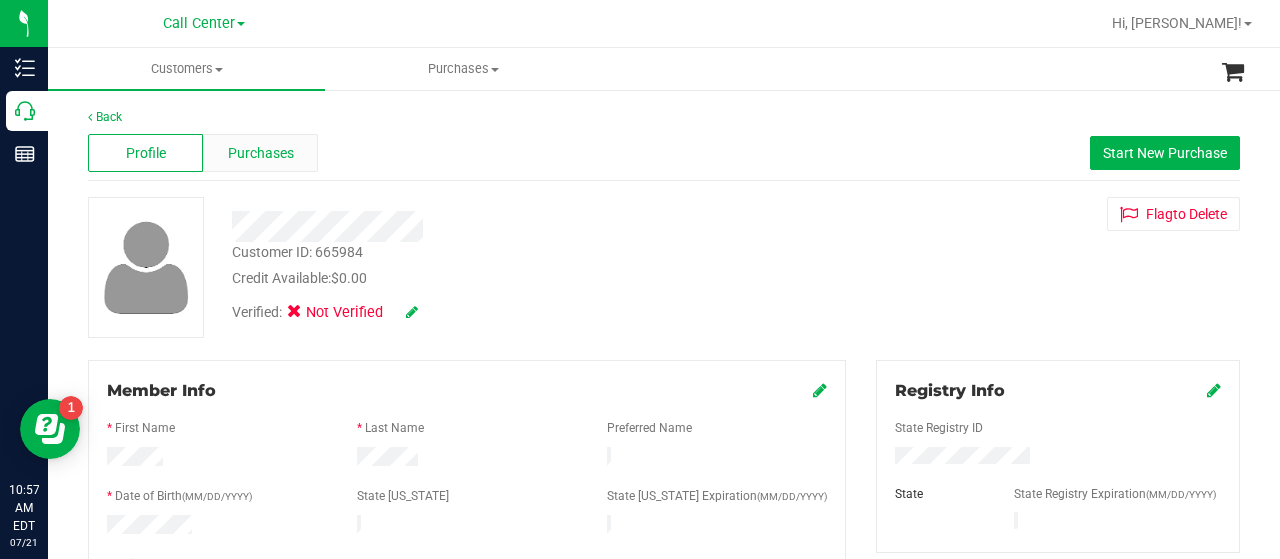 click on "Purchases" at bounding box center (260, 153) 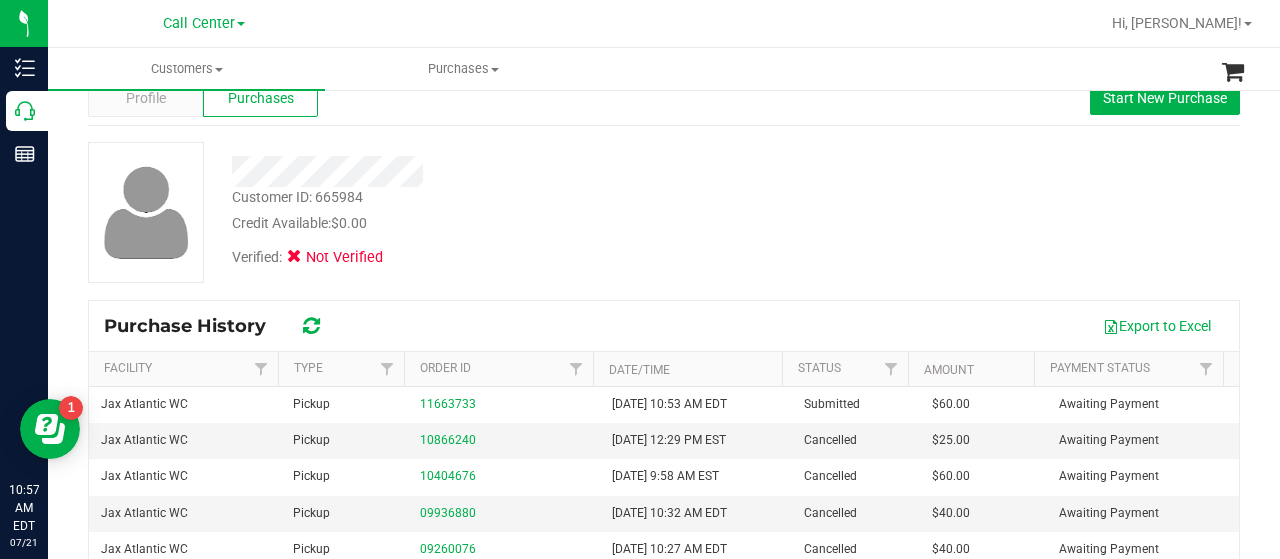 scroll, scrollTop: 0, scrollLeft: 0, axis: both 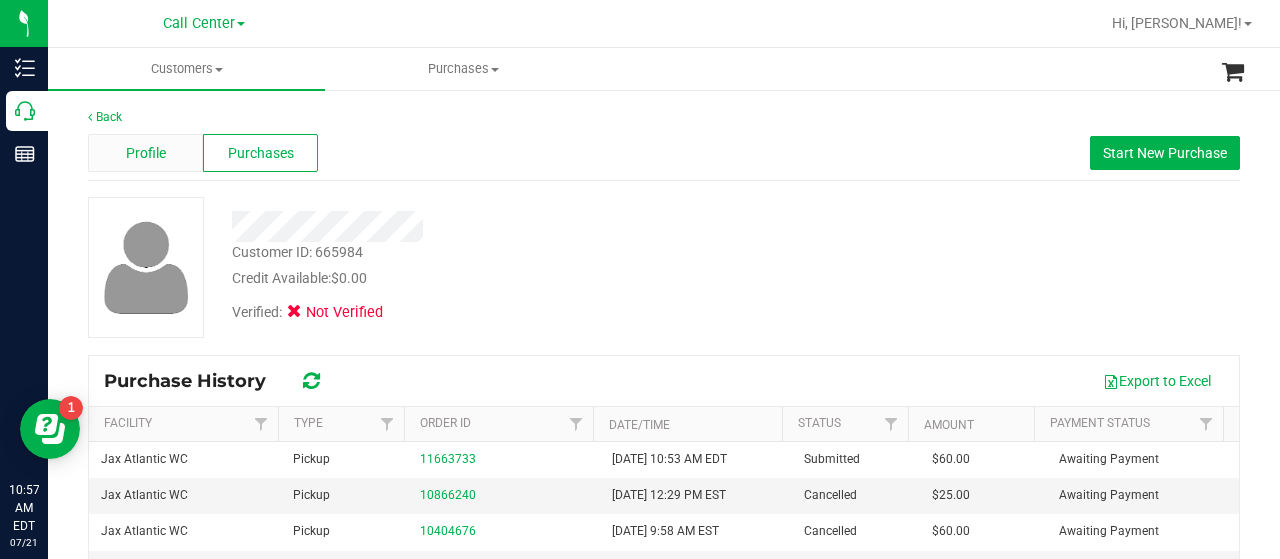 click on "Profile" at bounding box center (145, 153) 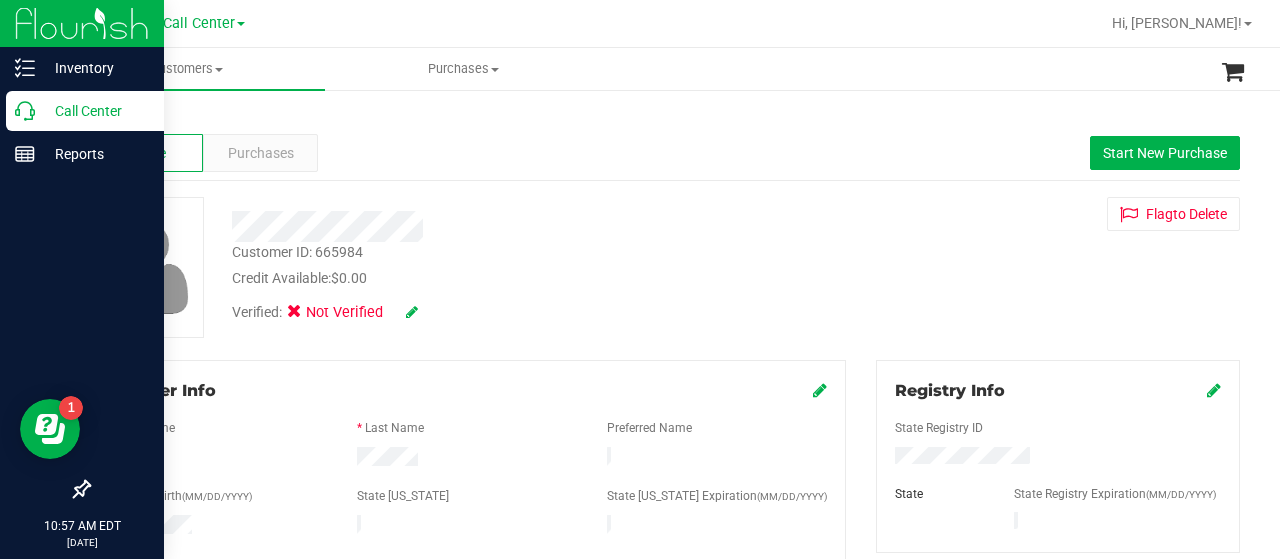 click on "Call Center" at bounding box center (95, 111) 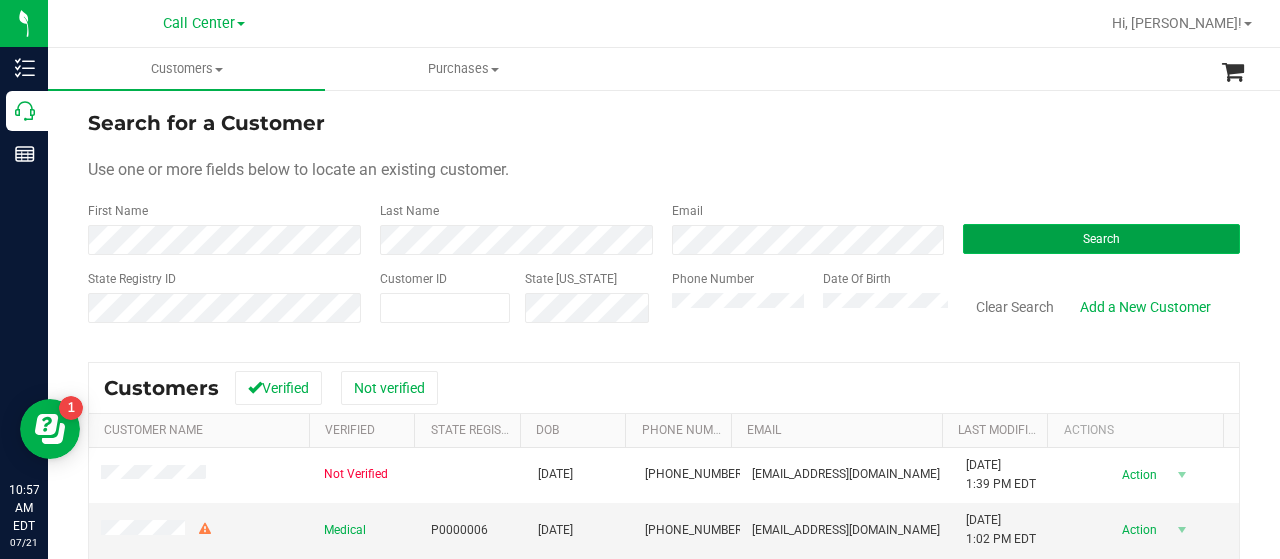 click on "Search" at bounding box center [1101, 239] 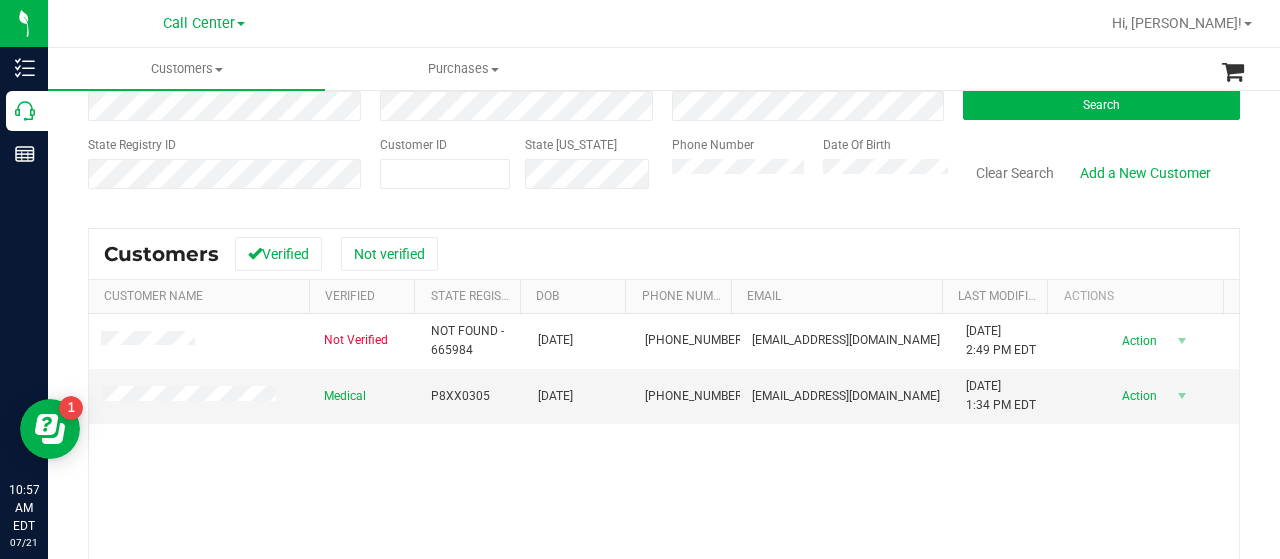 scroll, scrollTop: 135, scrollLeft: 0, axis: vertical 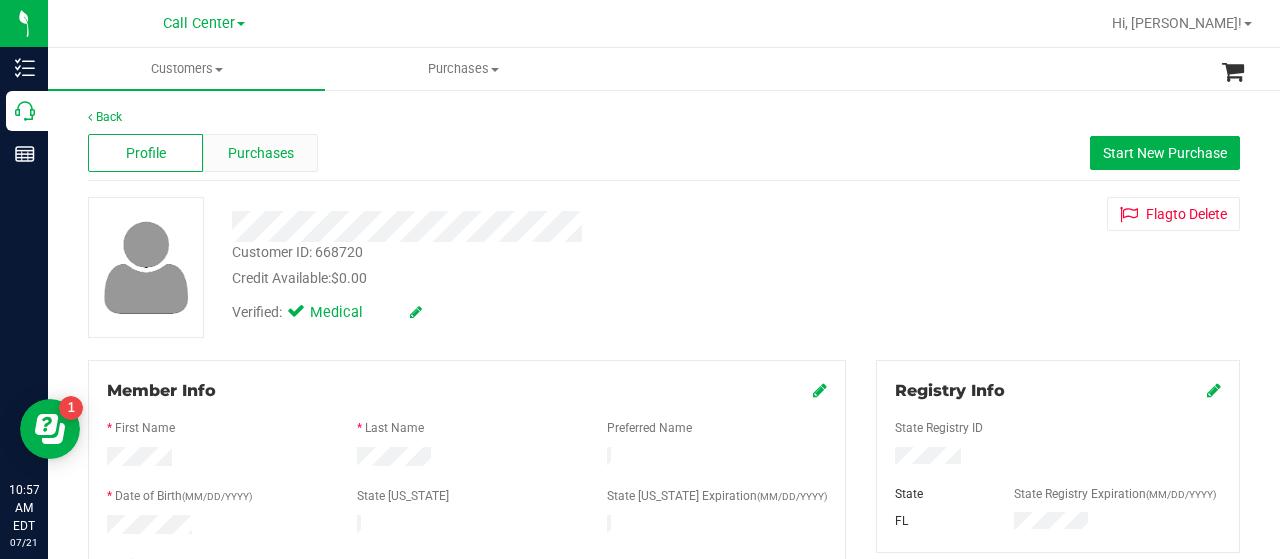 click on "Purchases" at bounding box center [261, 153] 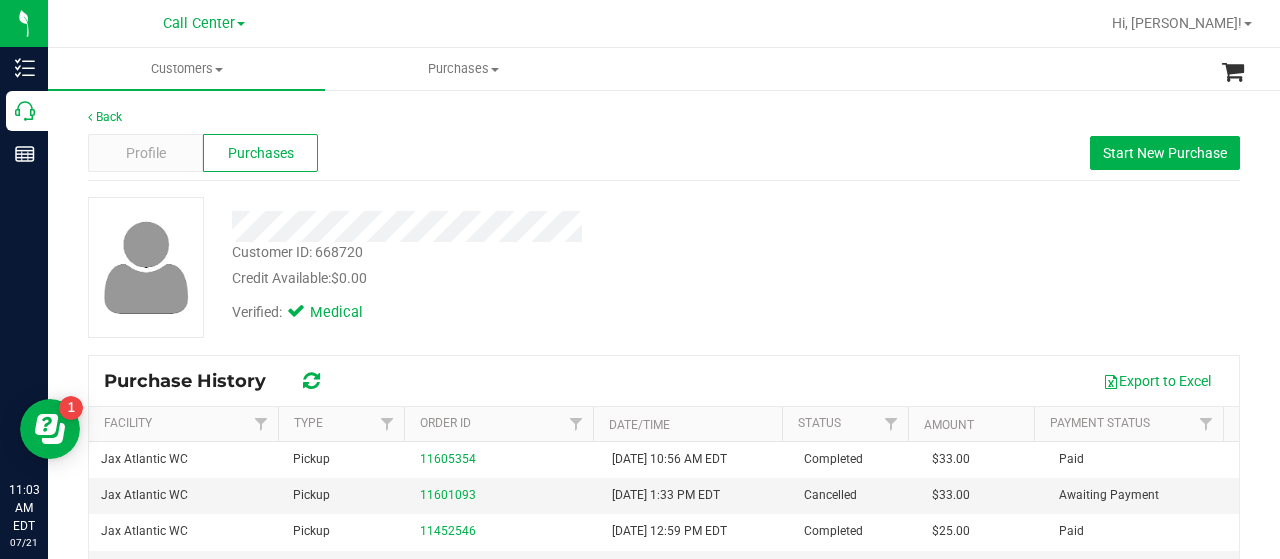 click on "Customer ID: 668720
Credit Available:
$0.00
Verified:
Medical" at bounding box center (664, 267) 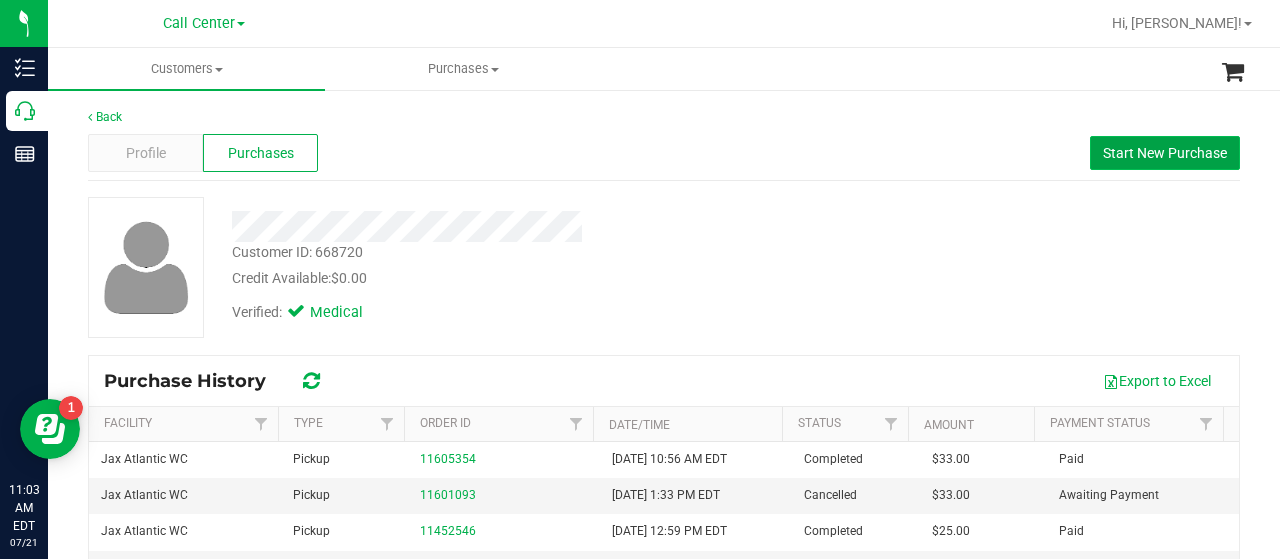 click on "Start New Purchase" at bounding box center (1165, 153) 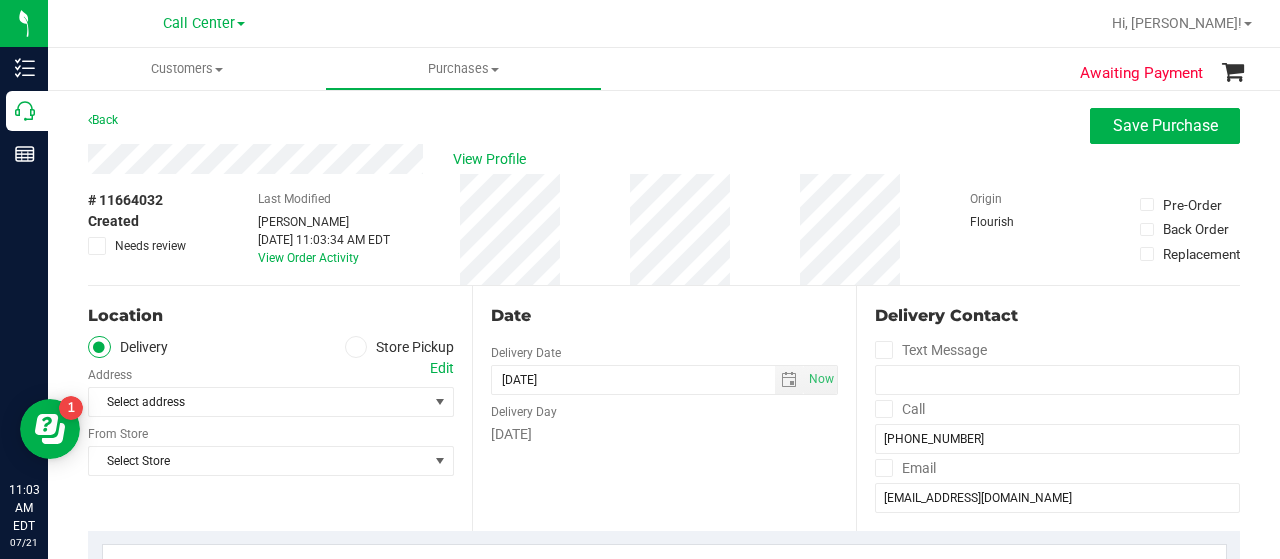 click on "Store Pickup" at bounding box center (400, 347) 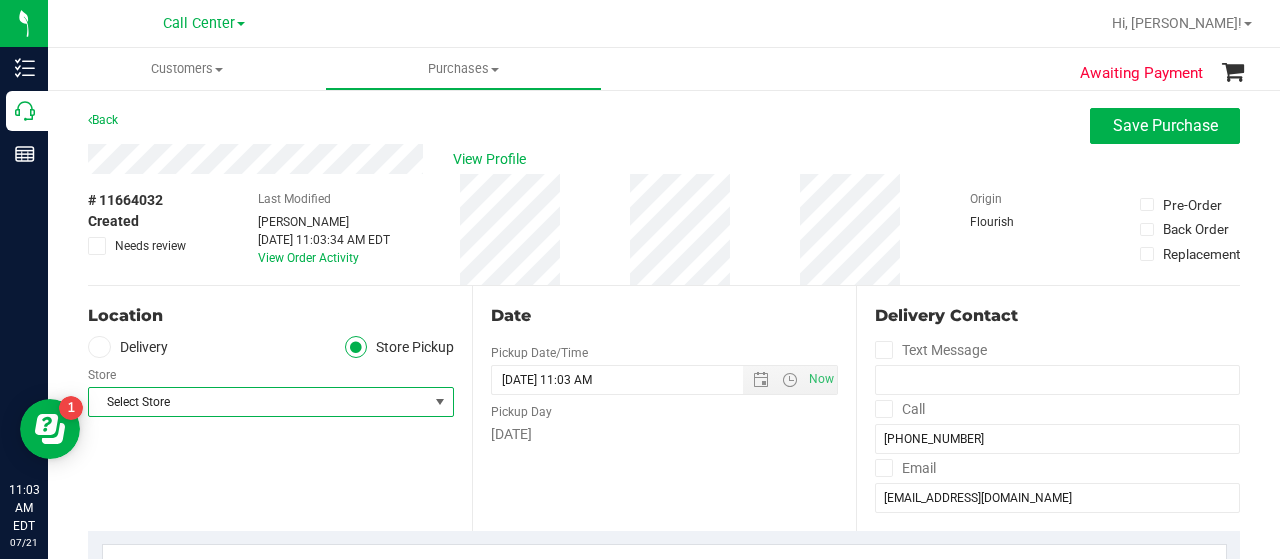 click on "Select Store" at bounding box center [258, 402] 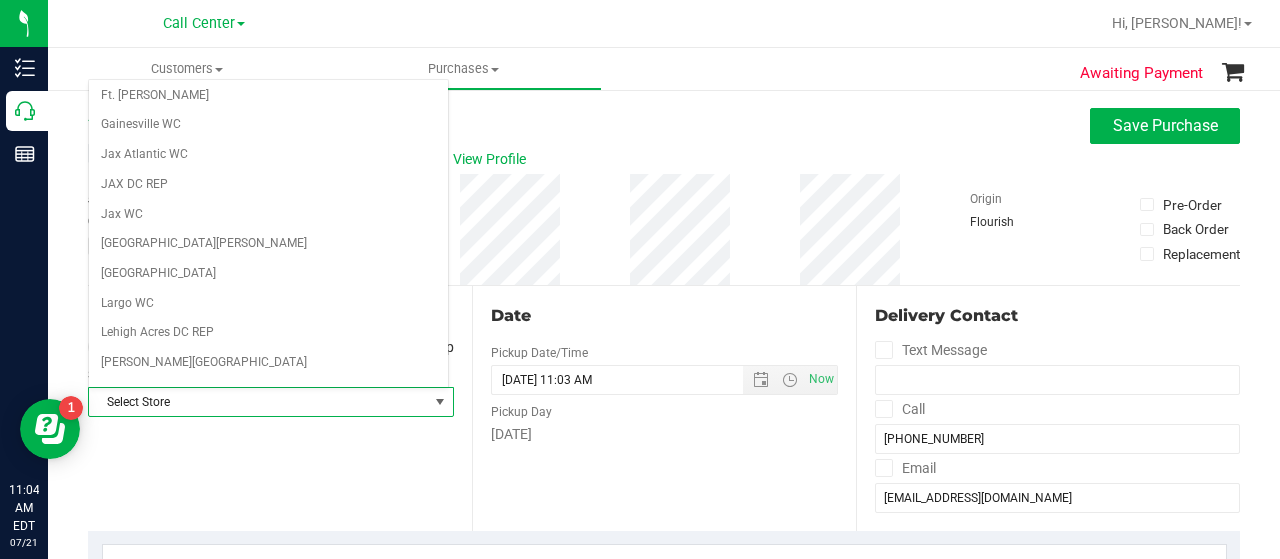 scroll, scrollTop: 388, scrollLeft: 0, axis: vertical 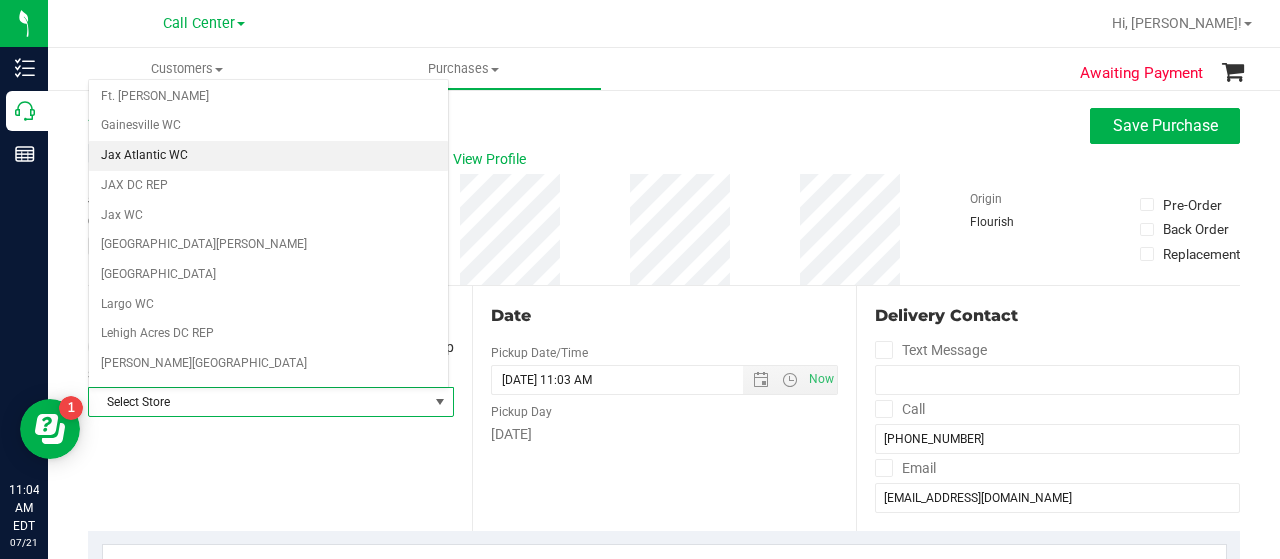 click on "Jax Atlantic WC" at bounding box center [268, 156] 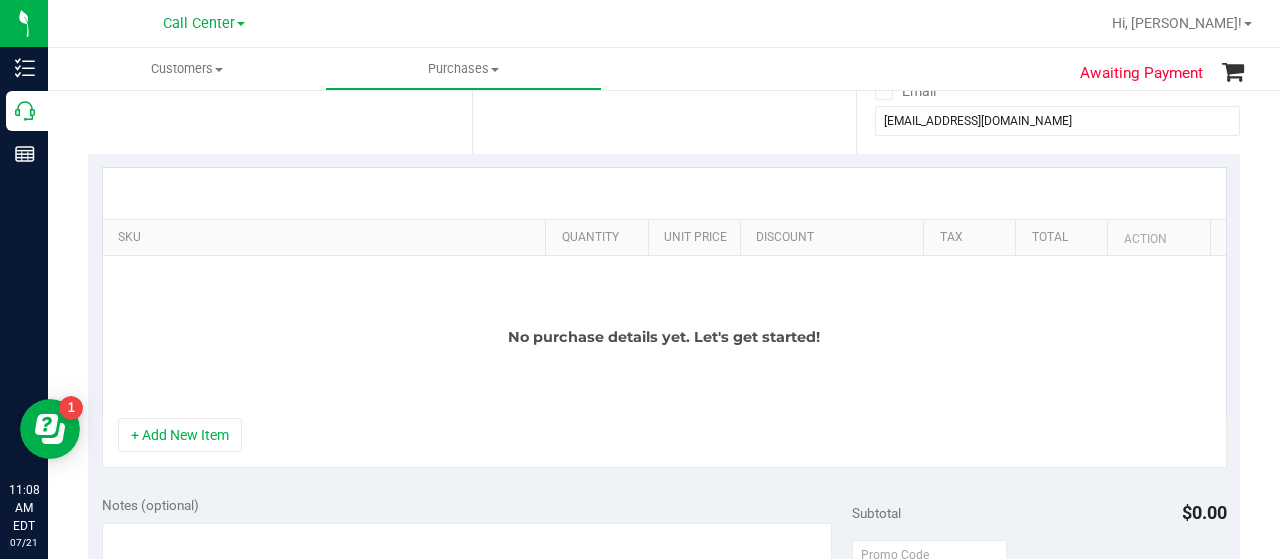 scroll, scrollTop: 378, scrollLeft: 0, axis: vertical 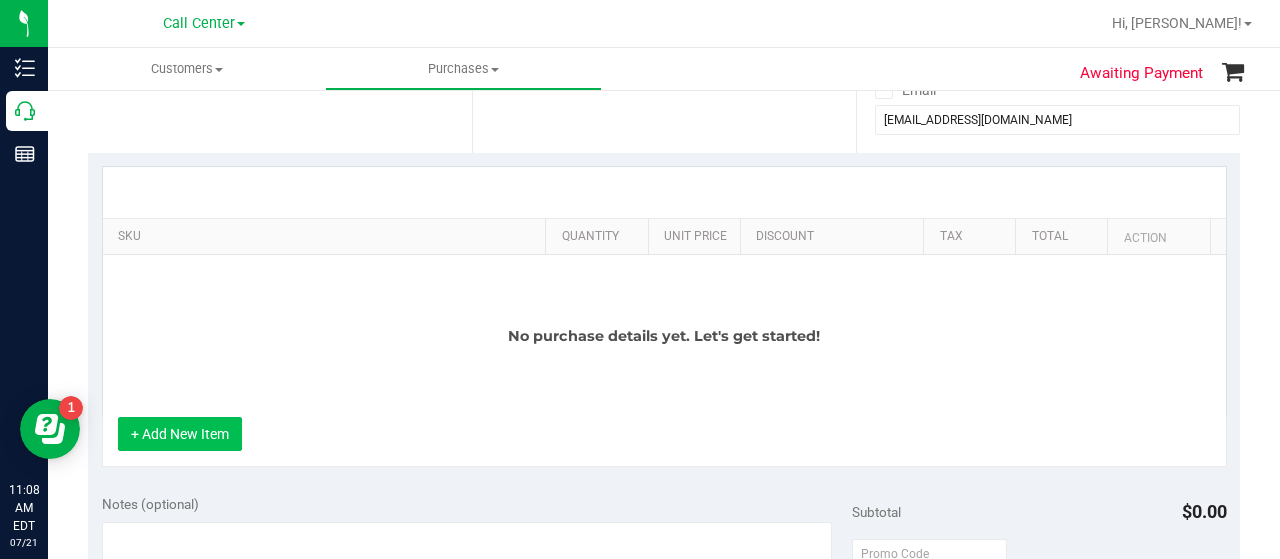 click on "+ Add New Item" at bounding box center (180, 434) 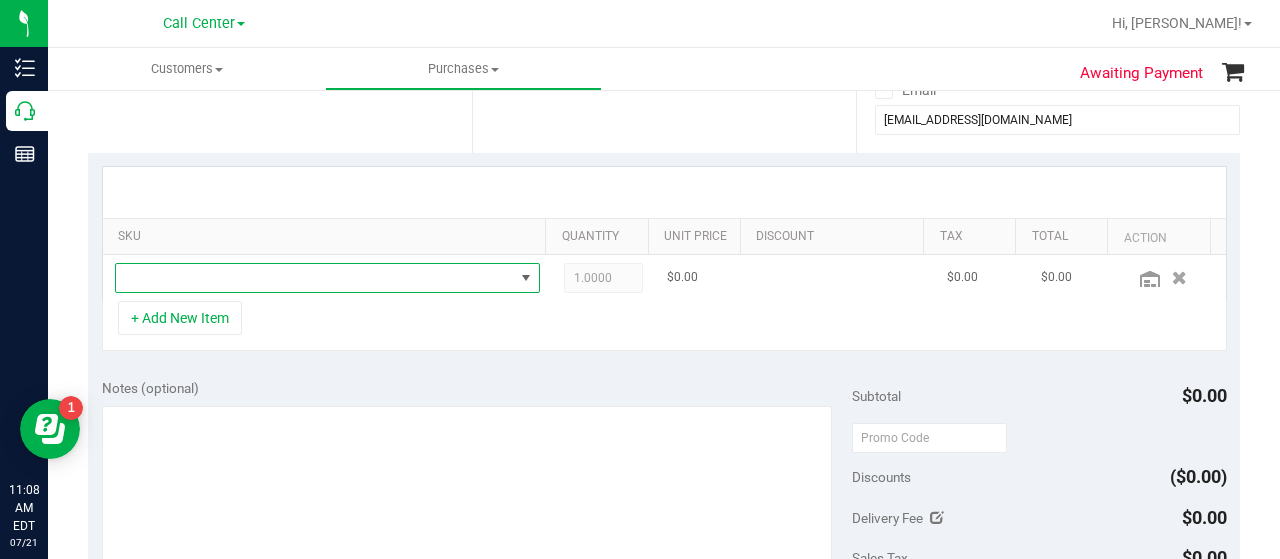click at bounding box center [315, 278] 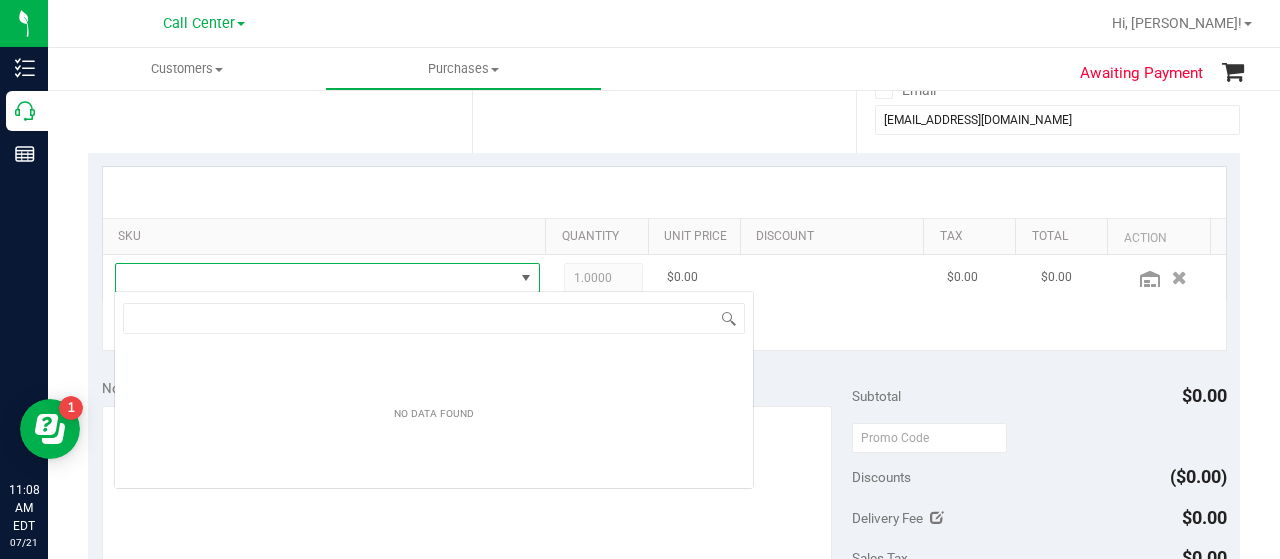 scroll, scrollTop: 99970, scrollLeft: 99586, axis: both 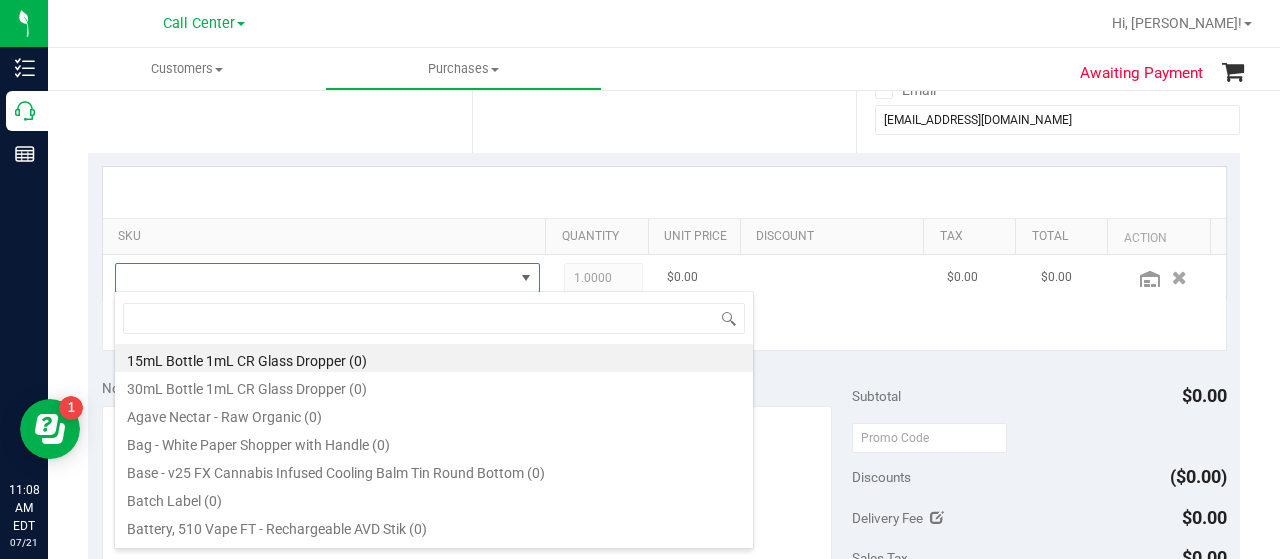 type on "SW 10mg Theragels Dream (1:9 CBD:THC) 40ct" 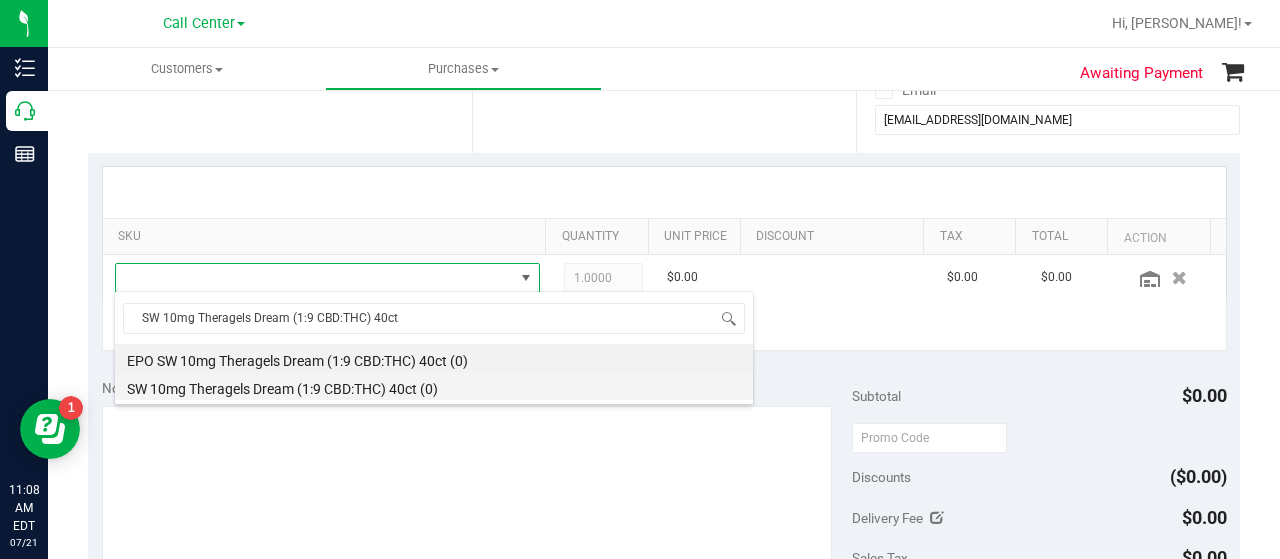 click on "SW 10mg Theragels Dream (1:9 CBD:THC) 40ct (0)" at bounding box center (434, 386) 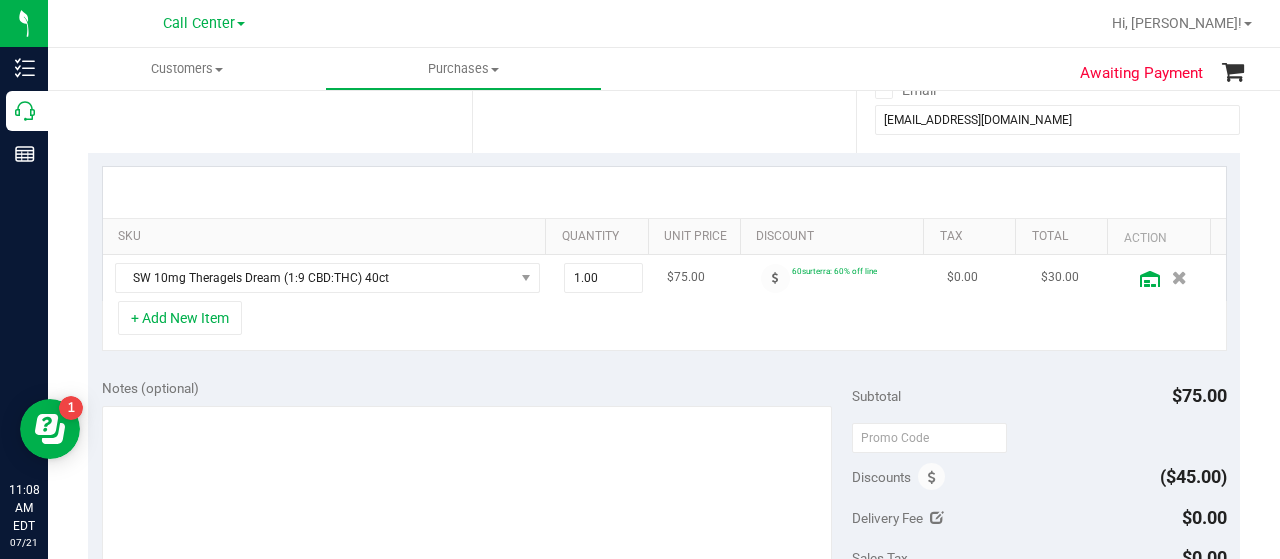 click 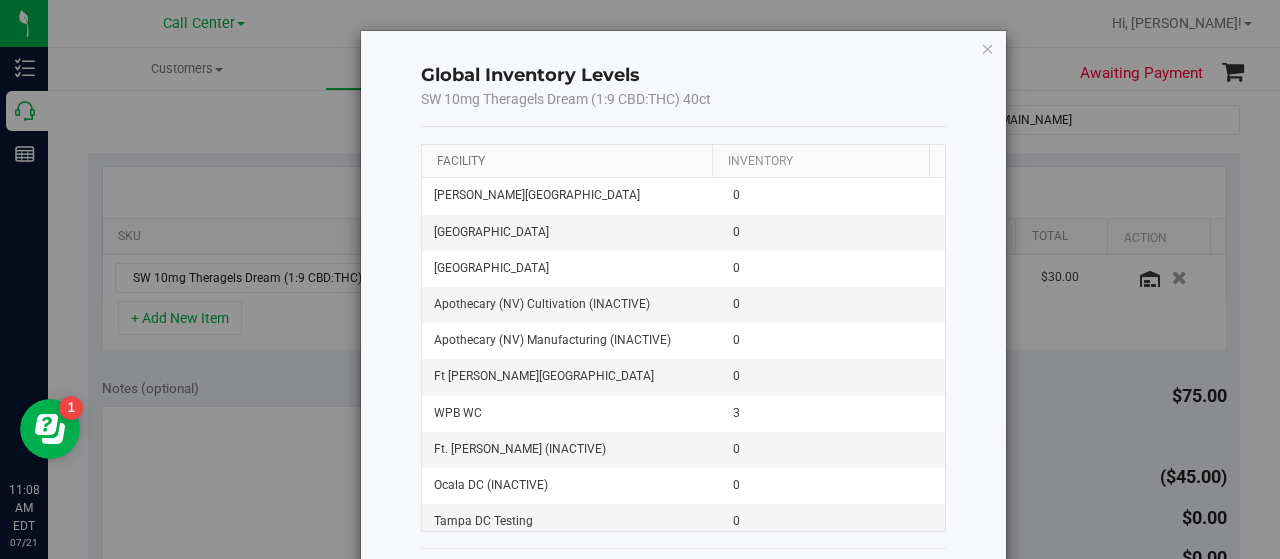 click on "Facility" at bounding box center [461, 161] 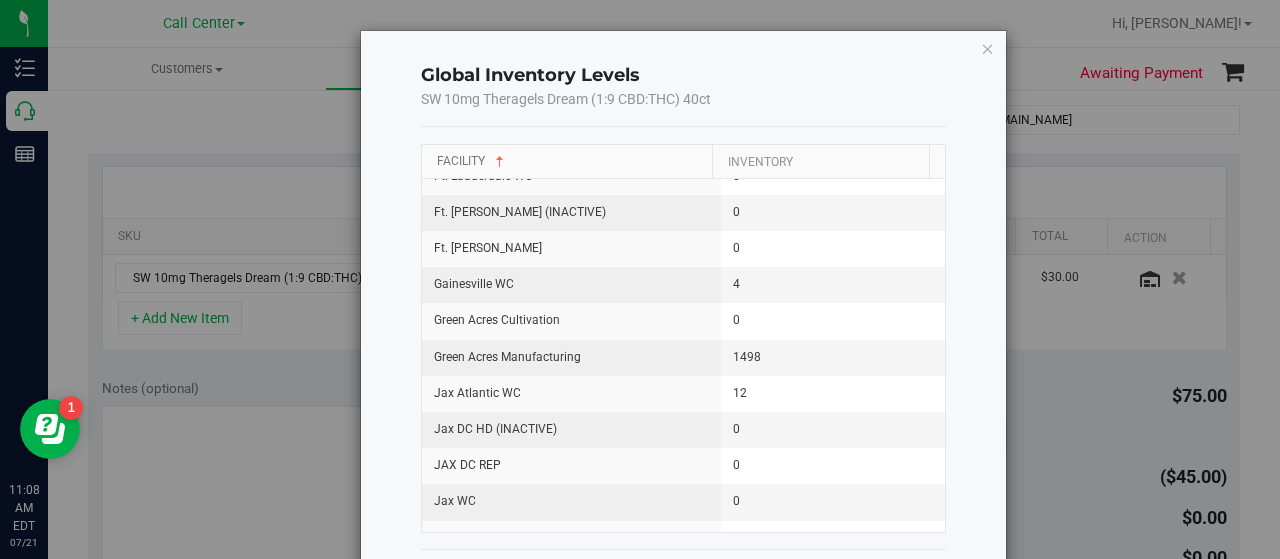 scroll, scrollTop: 712, scrollLeft: 0, axis: vertical 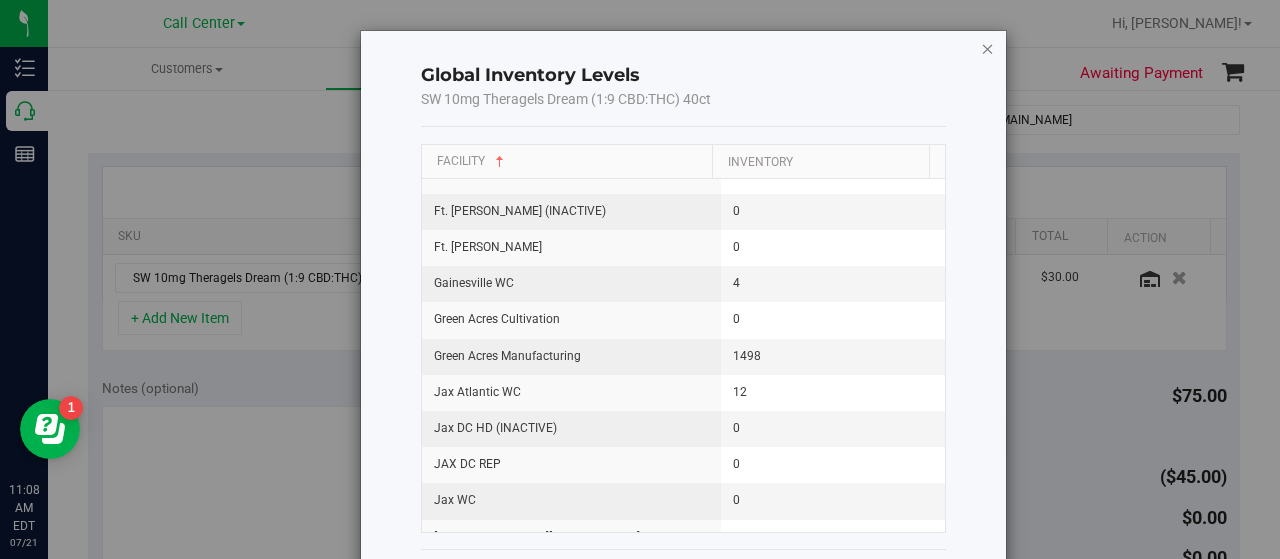 click at bounding box center (988, 48) 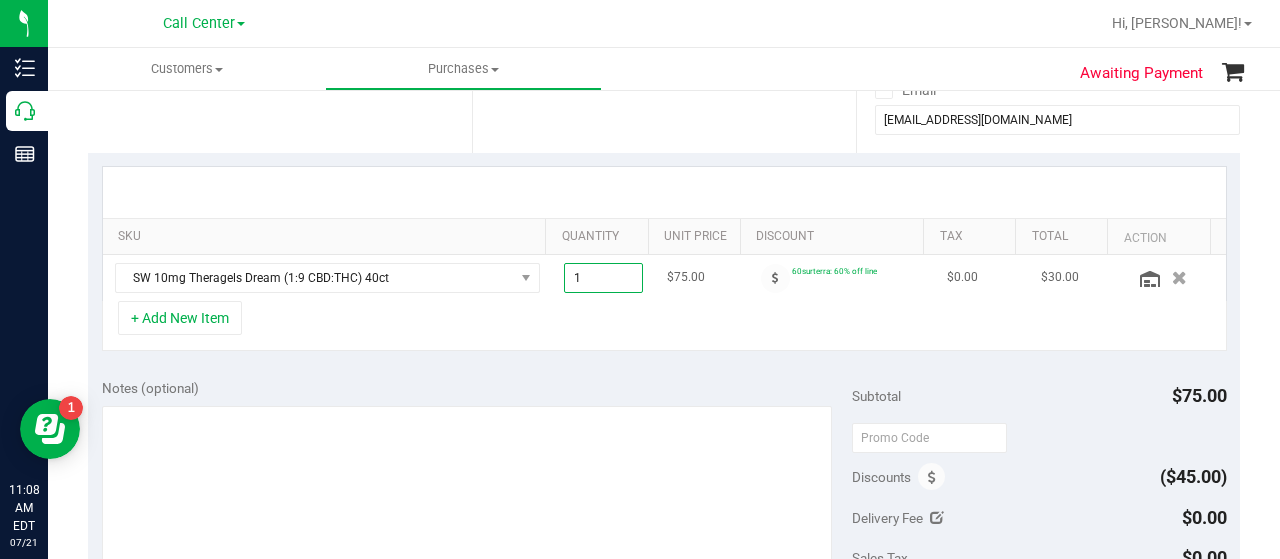 click on "1.00 1" at bounding box center (604, 278) 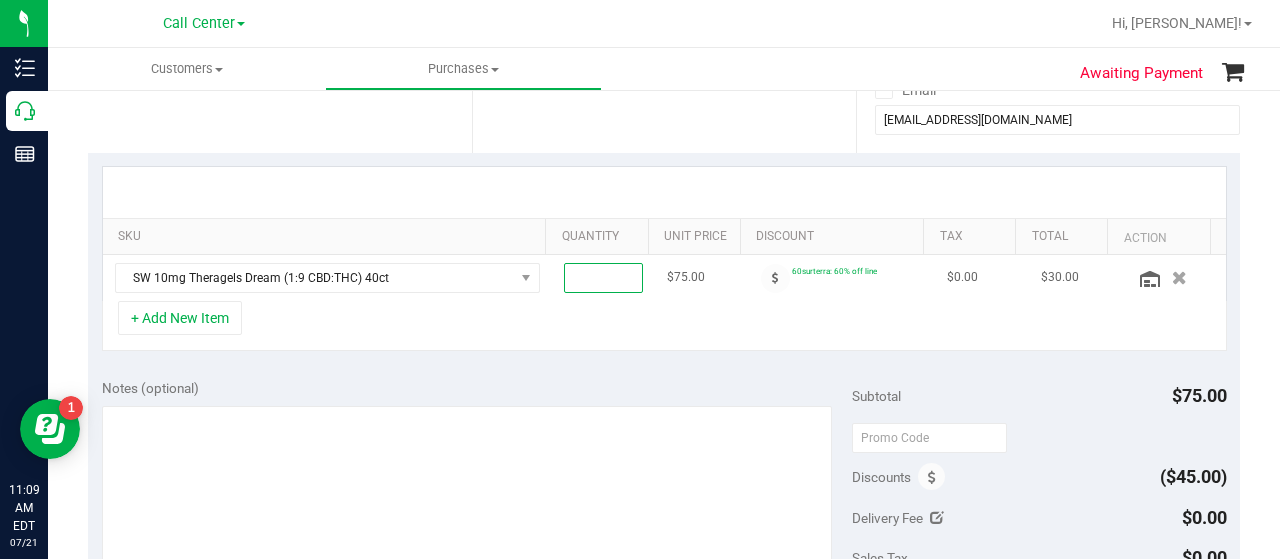 type on "2" 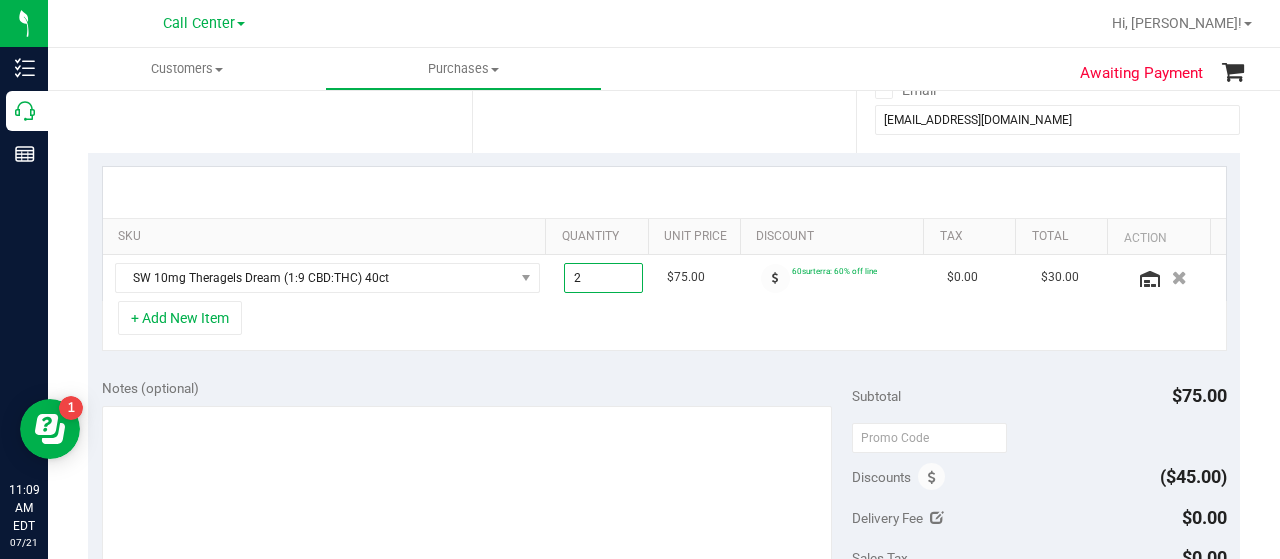 type on "2.00" 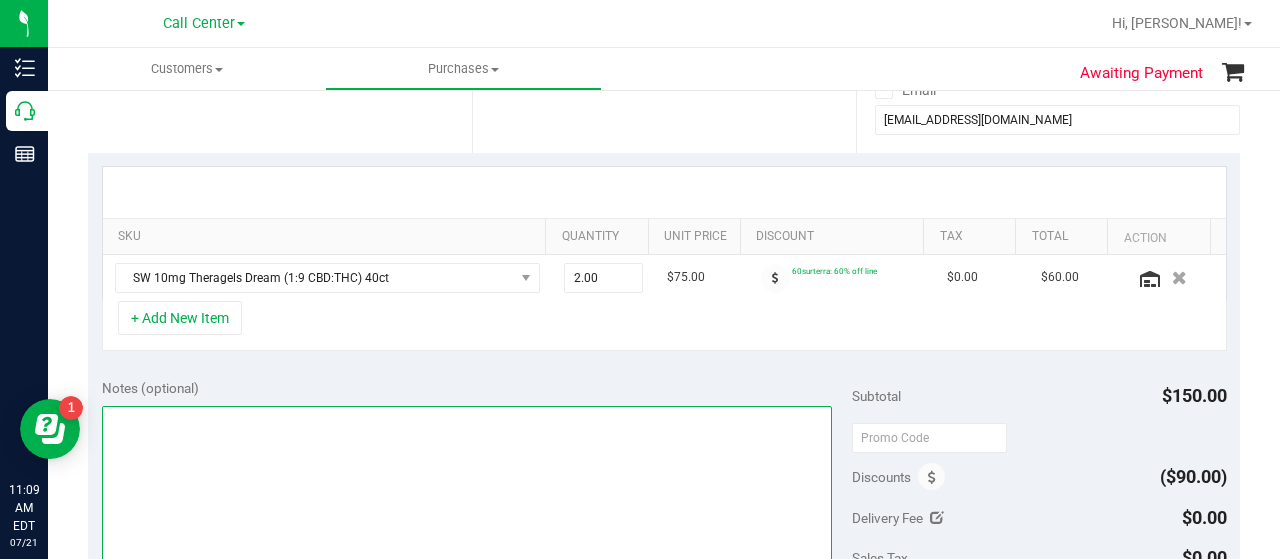 click at bounding box center [467, 502] 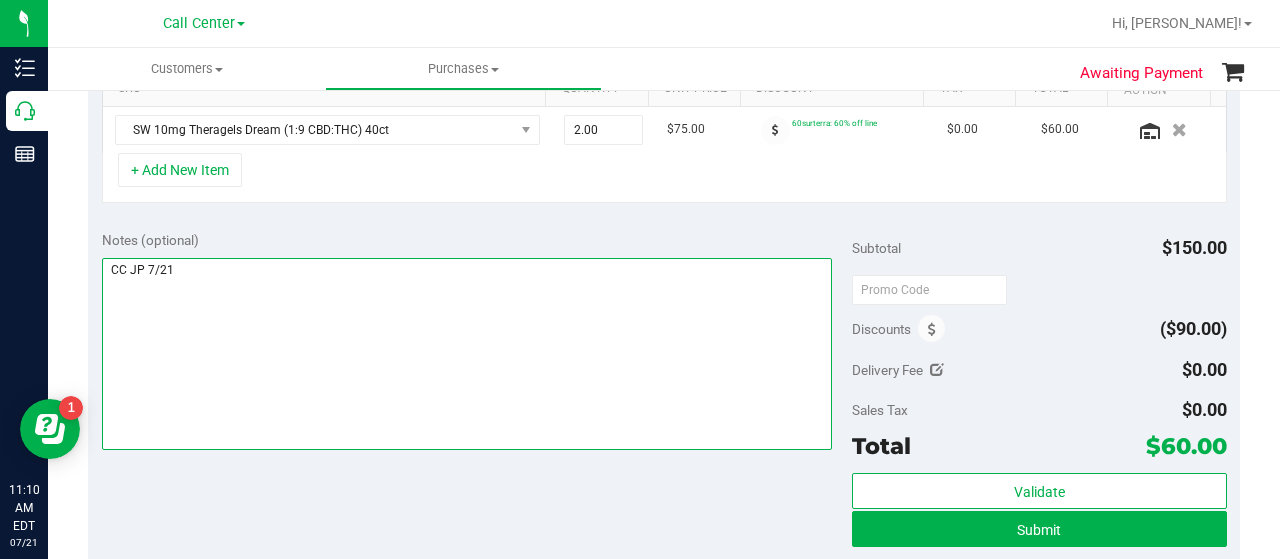 scroll, scrollTop: 527, scrollLeft: 0, axis: vertical 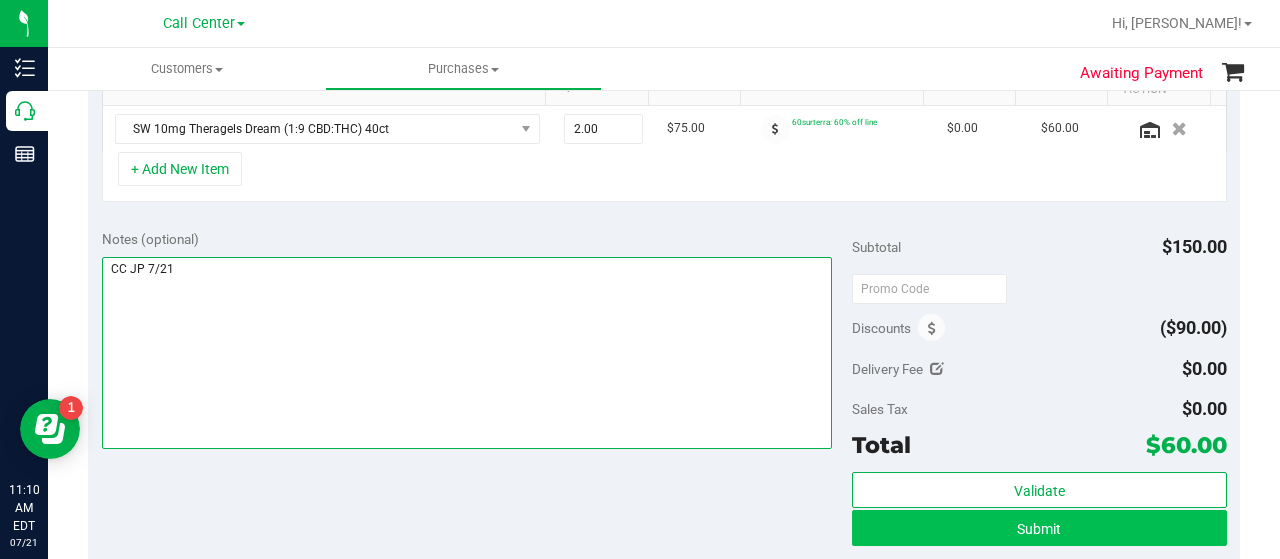 type on "CC JP 7/21" 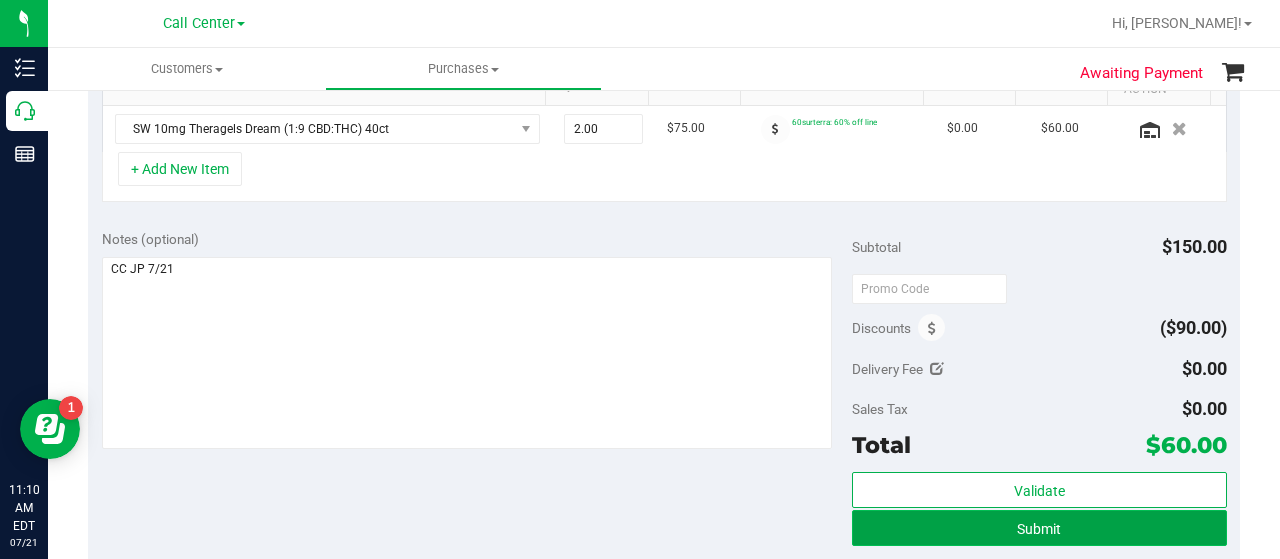 click on "Submit" at bounding box center [1039, 529] 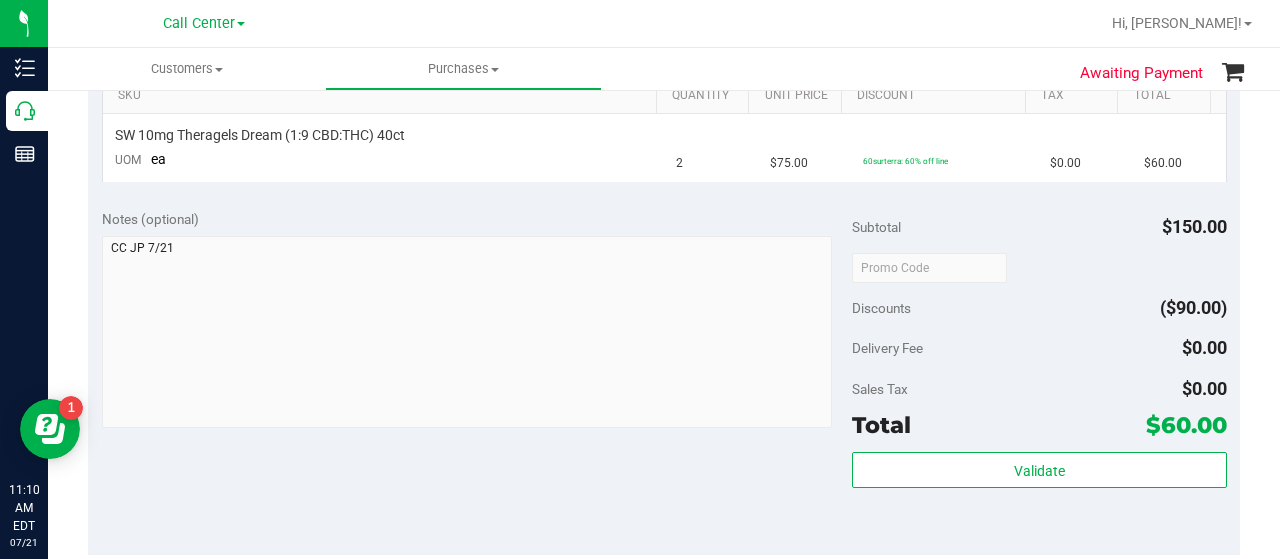 scroll, scrollTop: 0, scrollLeft: 0, axis: both 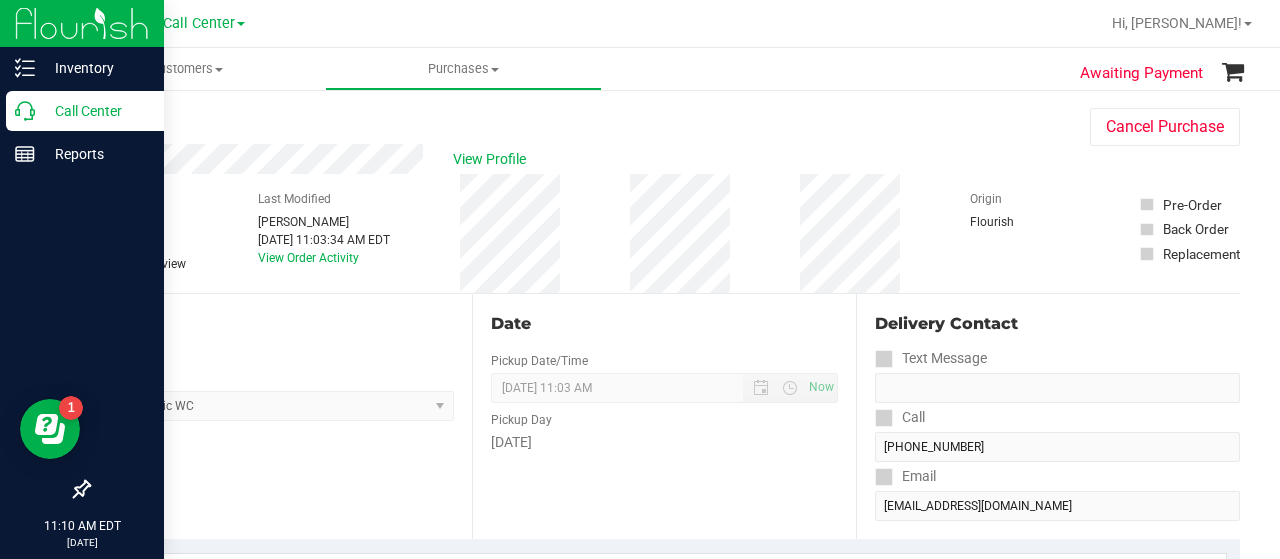 click on "Call Center" at bounding box center [95, 111] 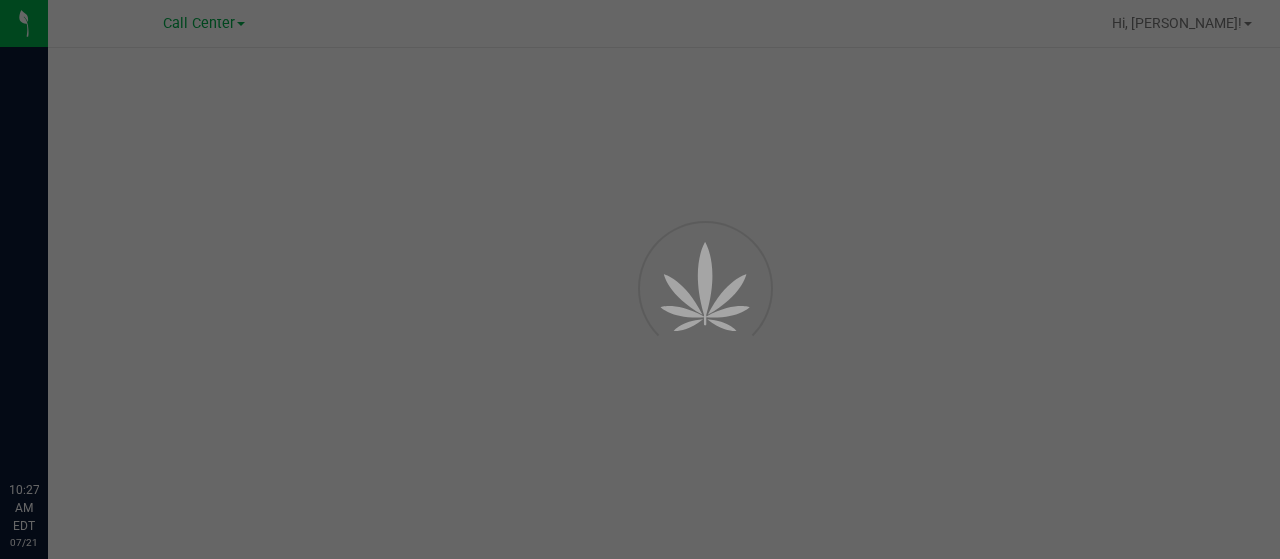 scroll, scrollTop: 0, scrollLeft: 0, axis: both 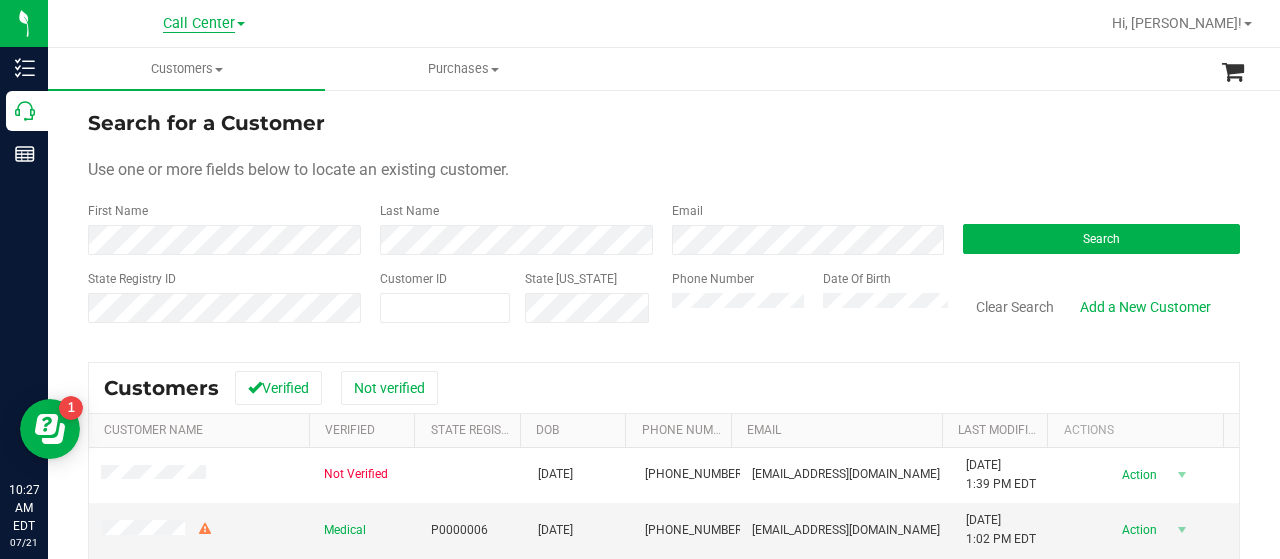 click on "Call Center" at bounding box center (199, 24) 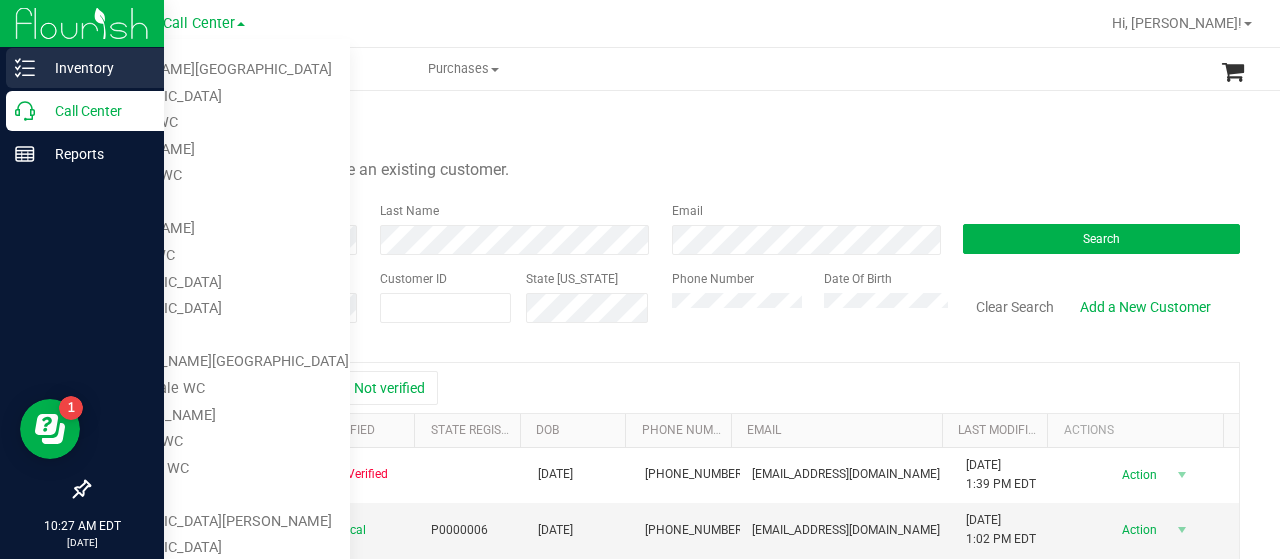 click 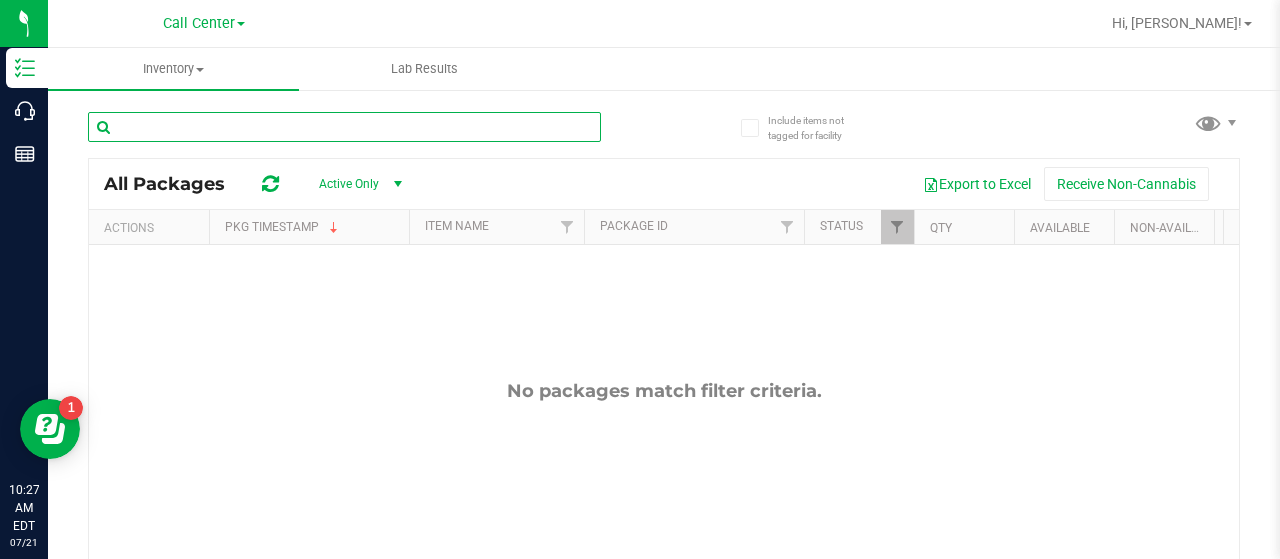 click at bounding box center [344, 127] 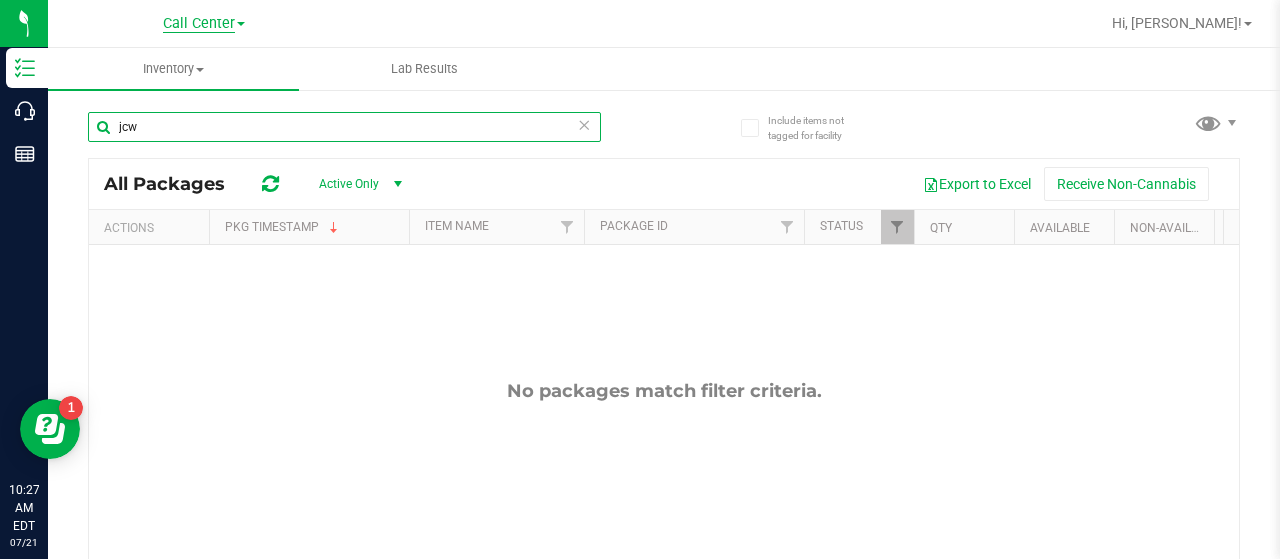 type on "jcw" 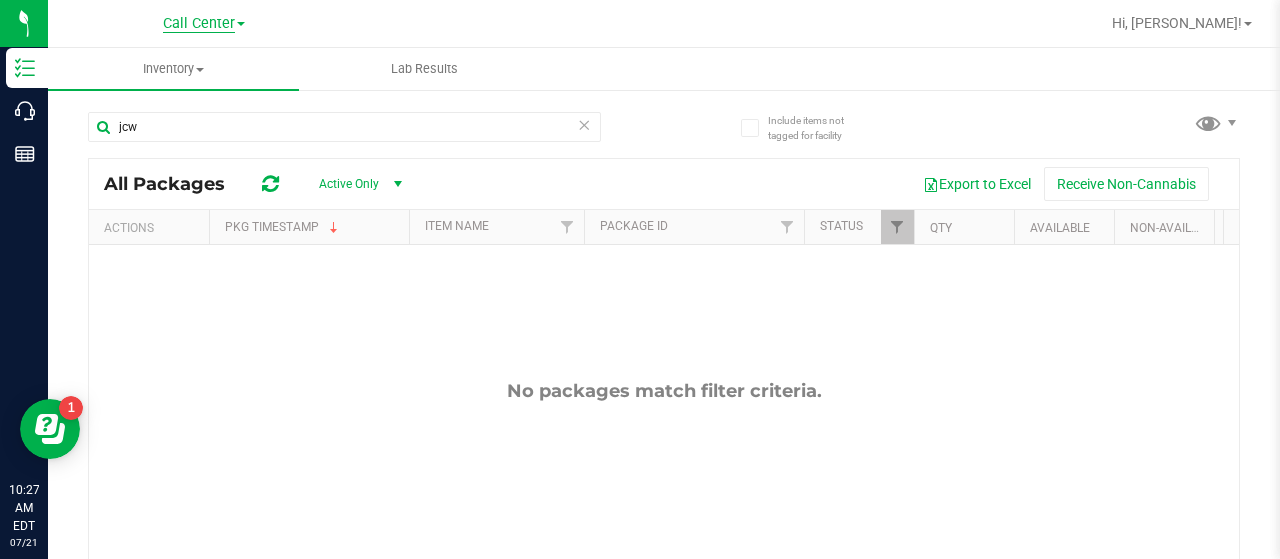 click on "Call Center" at bounding box center [199, 24] 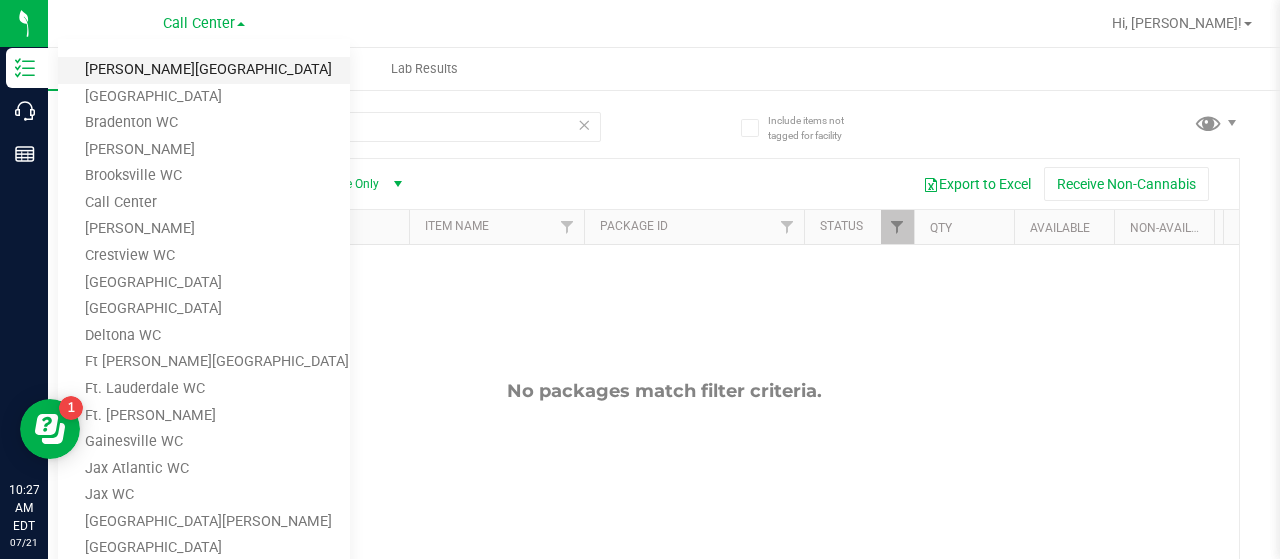 click on "[PERSON_NAME][GEOGRAPHIC_DATA]" at bounding box center (204, 70) 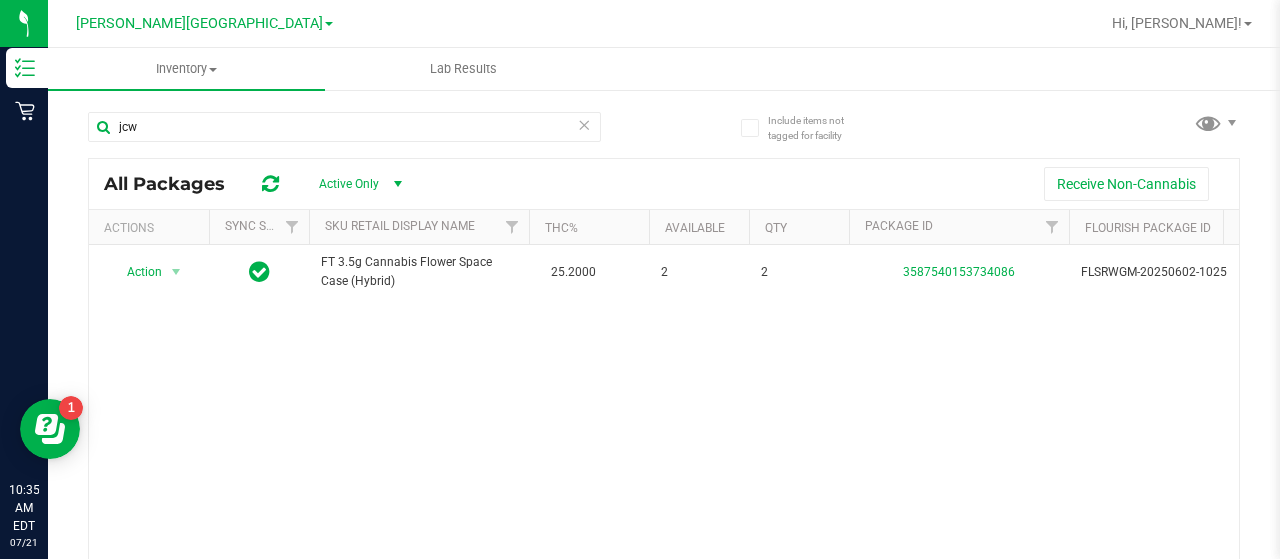 click at bounding box center [584, 124] 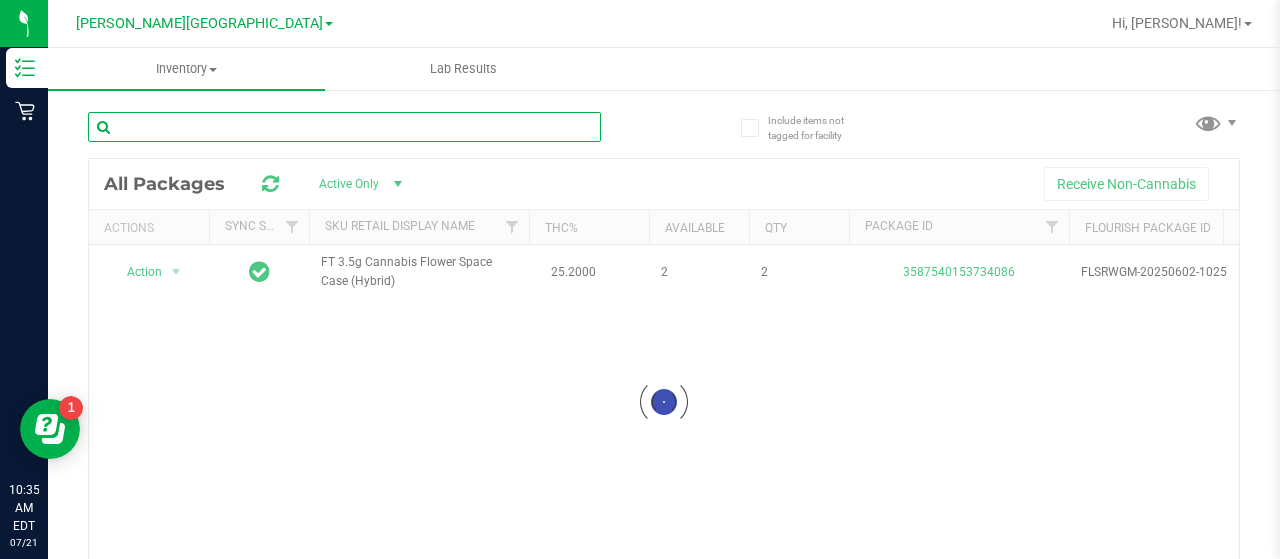 click at bounding box center (344, 127) 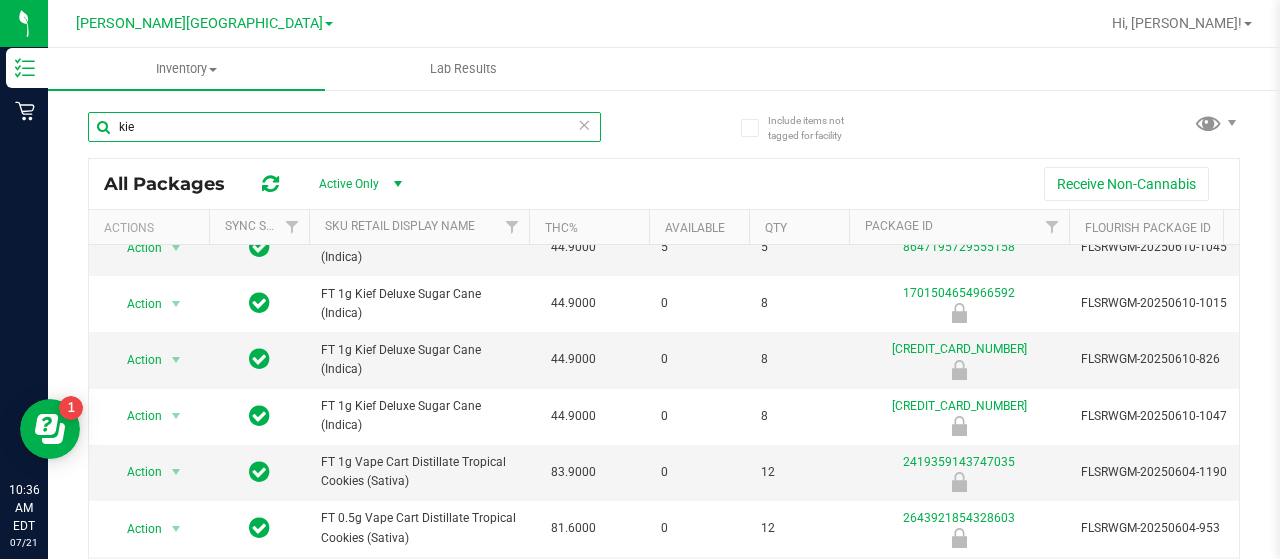 scroll, scrollTop: 774, scrollLeft: 0, axis: vertical 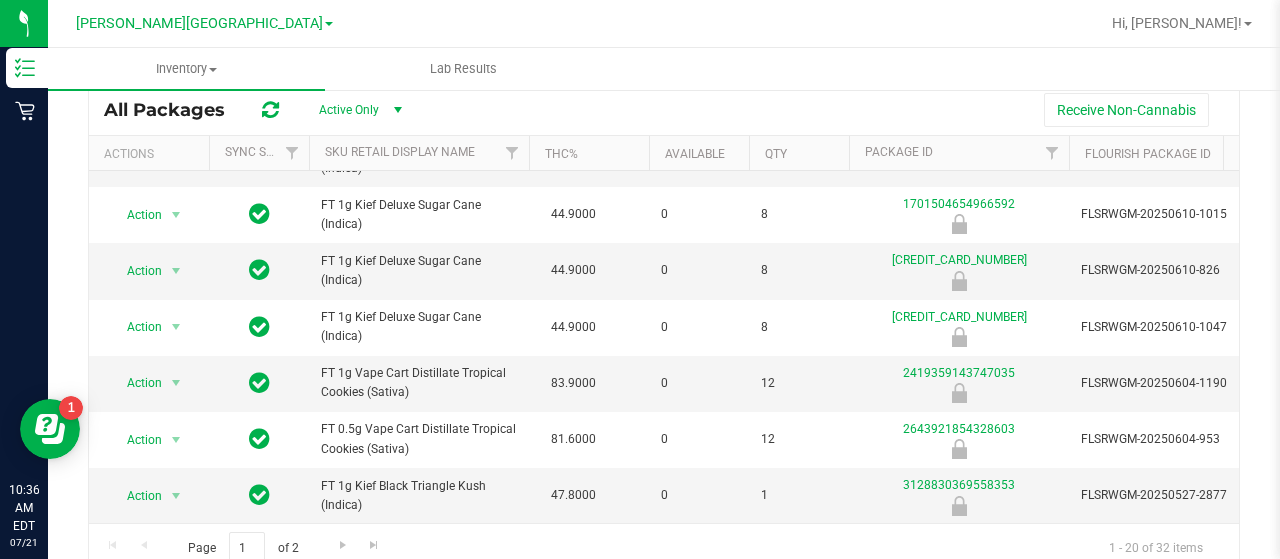 type on "kie" 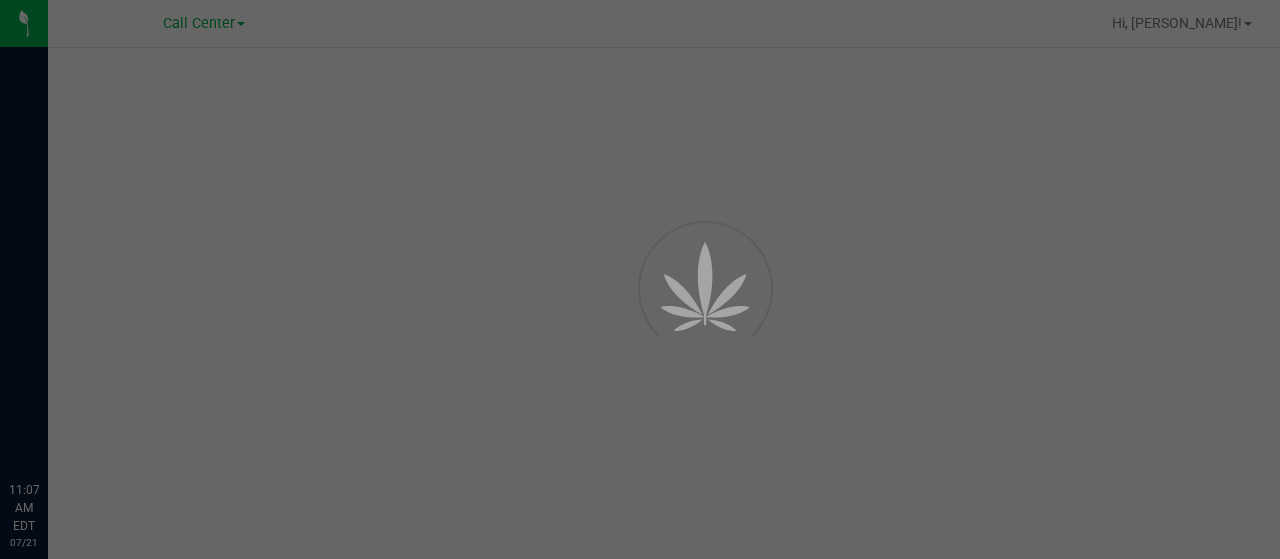 scroll, scrollTop: 0, scrollLeft: 0, axis: both 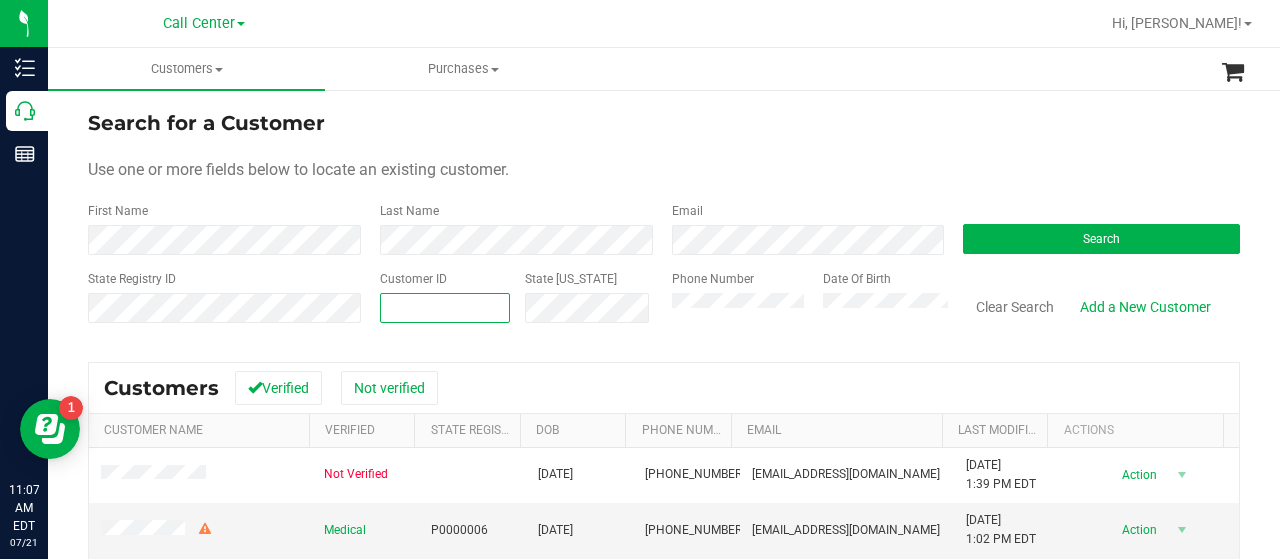 click at bounding box center (445, 308) 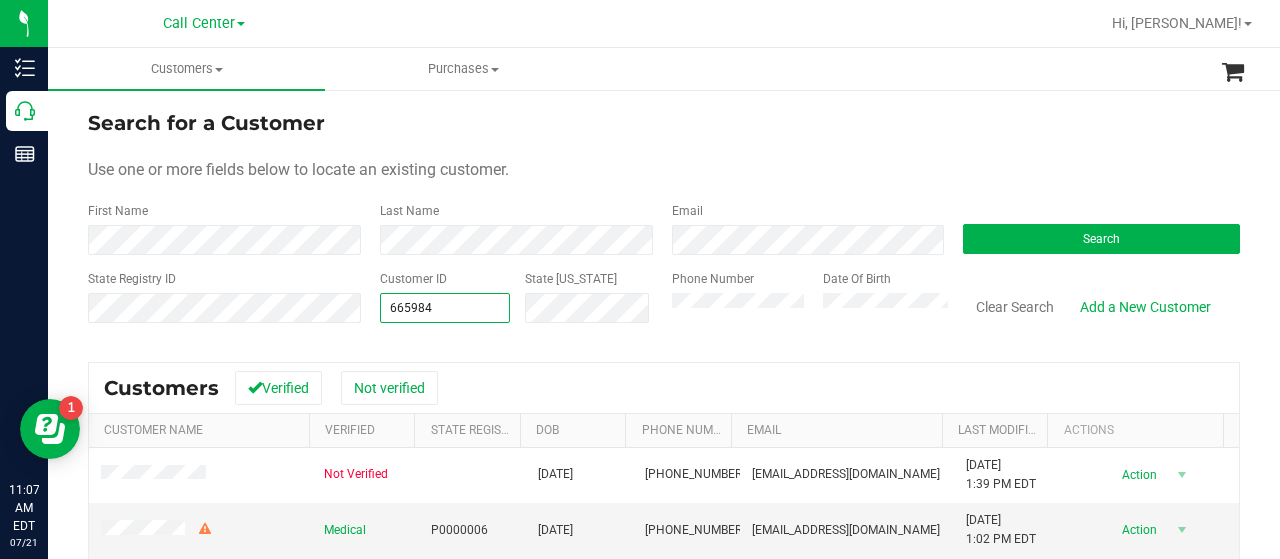 type on "665984" 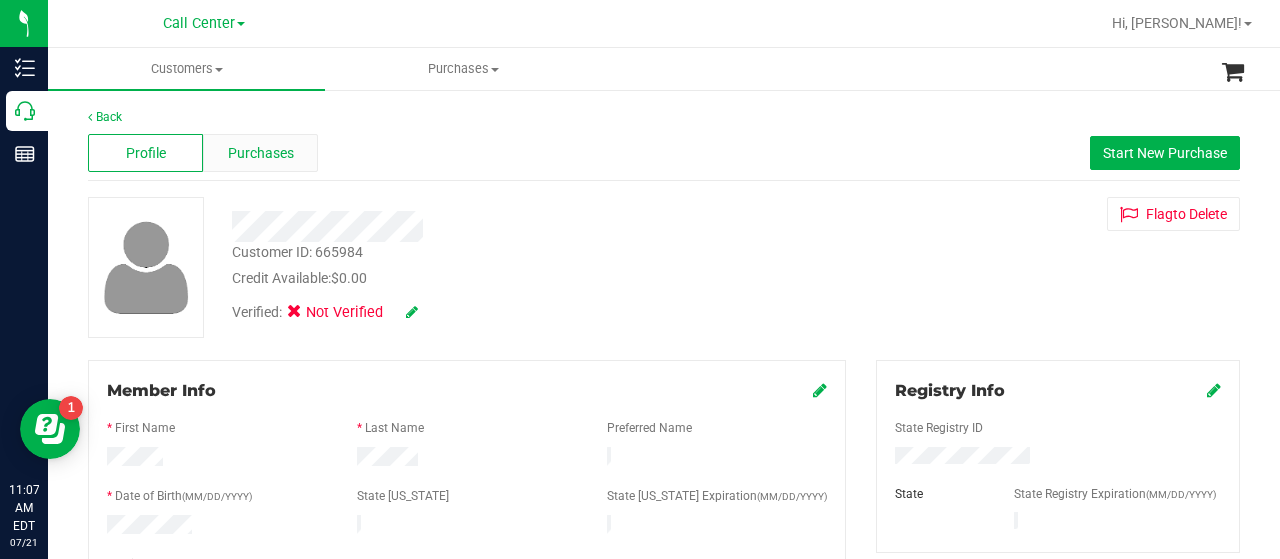 click on "Purchases" at bounding box center (261, 153) 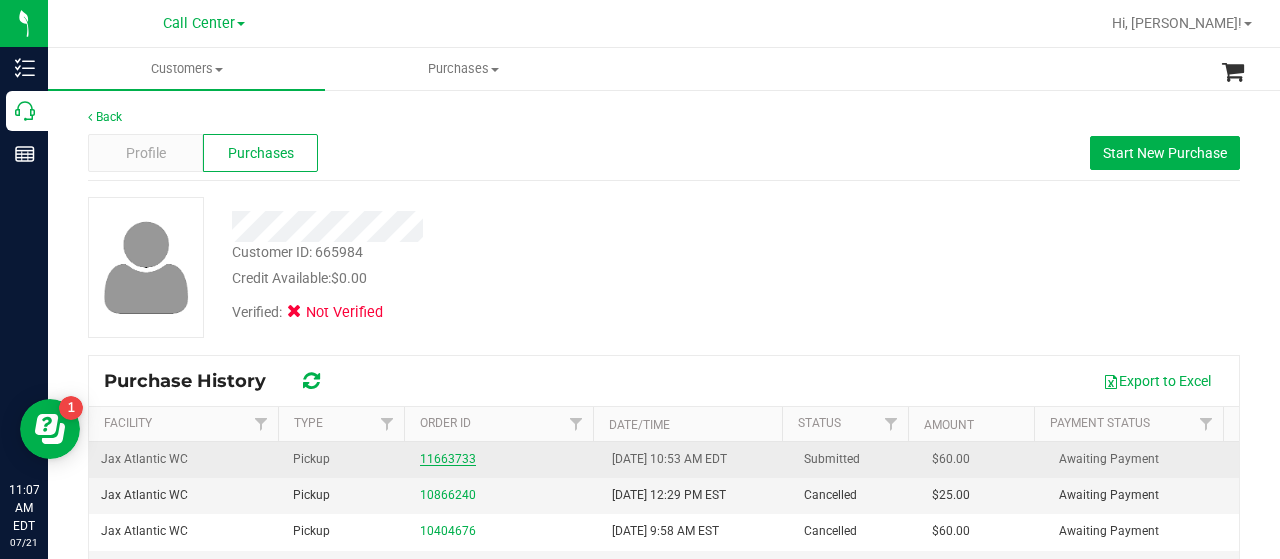 click on "11663733" at bounding box center (448, 459) 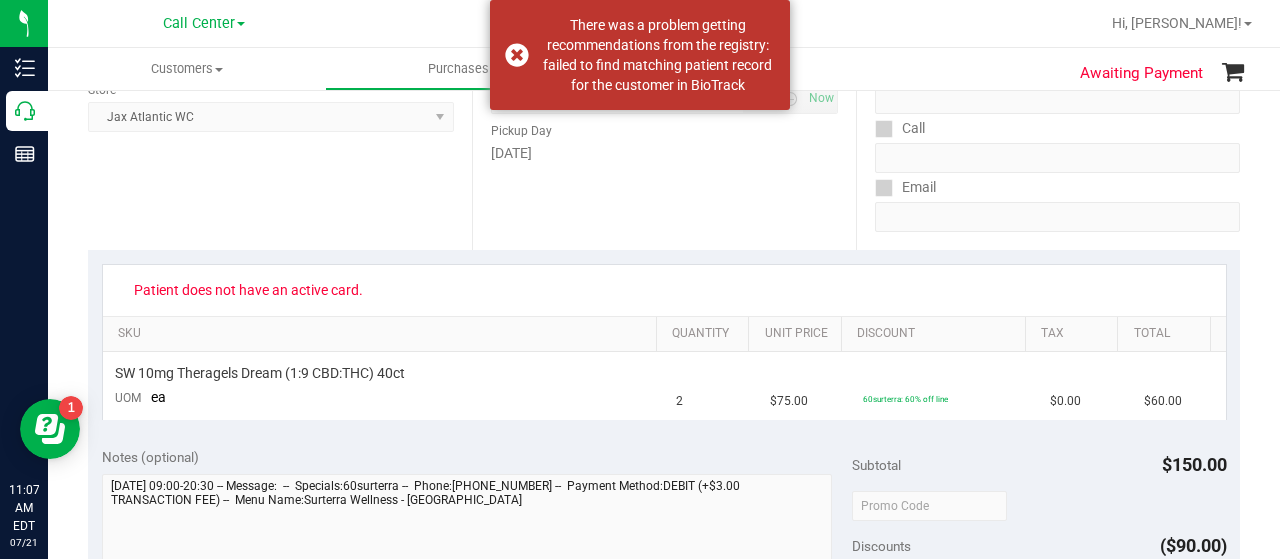 scroll, scrollTop: 290, scrollLeft: 0, axis: vertical 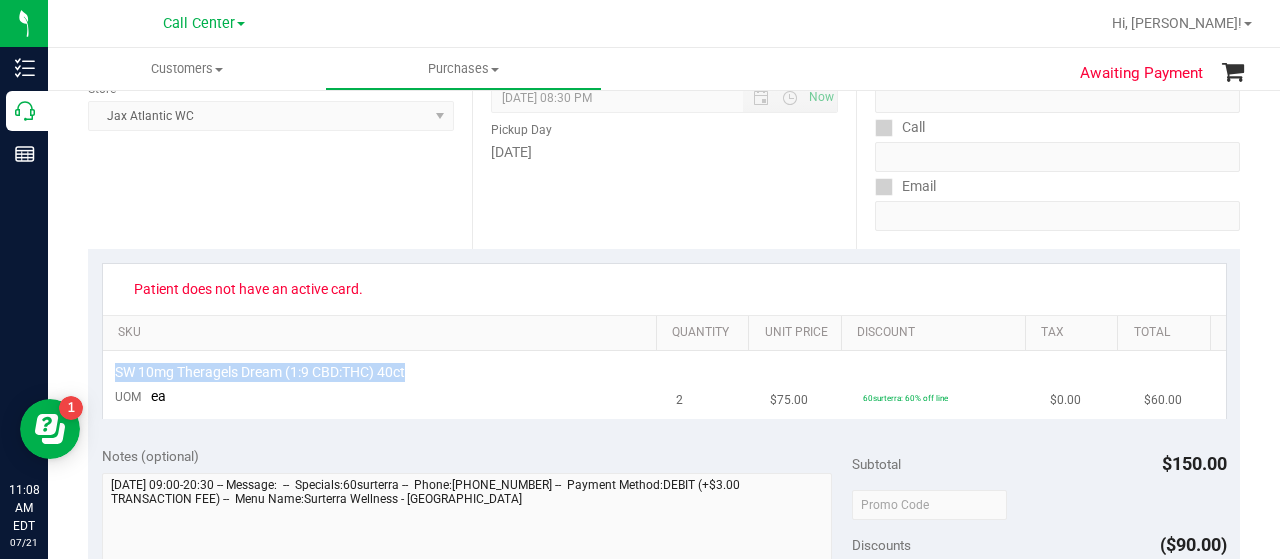 drag, startPoint x: 412, startPoint y: 371, endPoint x: 111, endPoint y: 361, distance: 301.16608 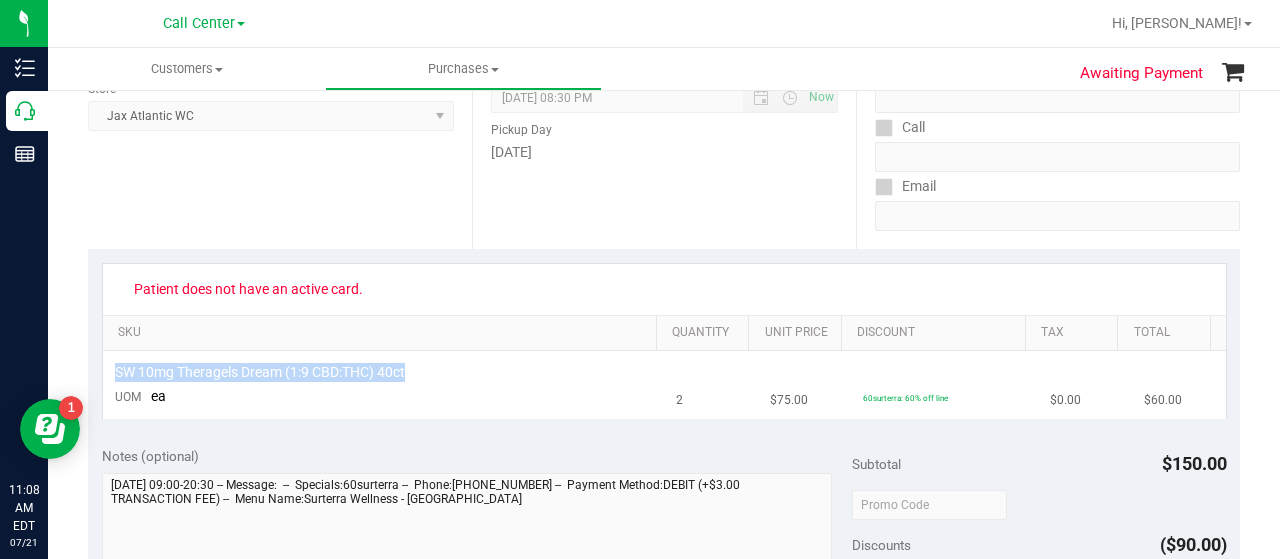click on "SW 10mg Theragels Dream (1:9 CBD:THC) 40ct
UOM
ea" at bounding box center (384, 384) 